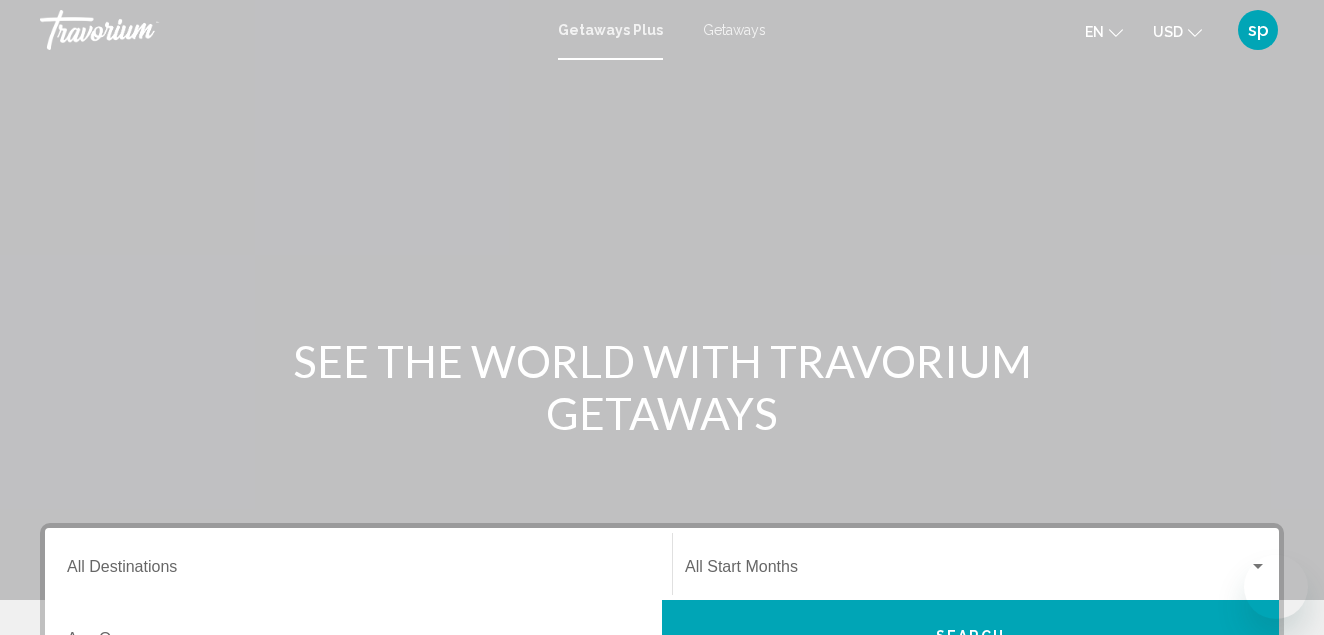 scroll, scrollTop: 0, scrollLeft: 0, axis: both 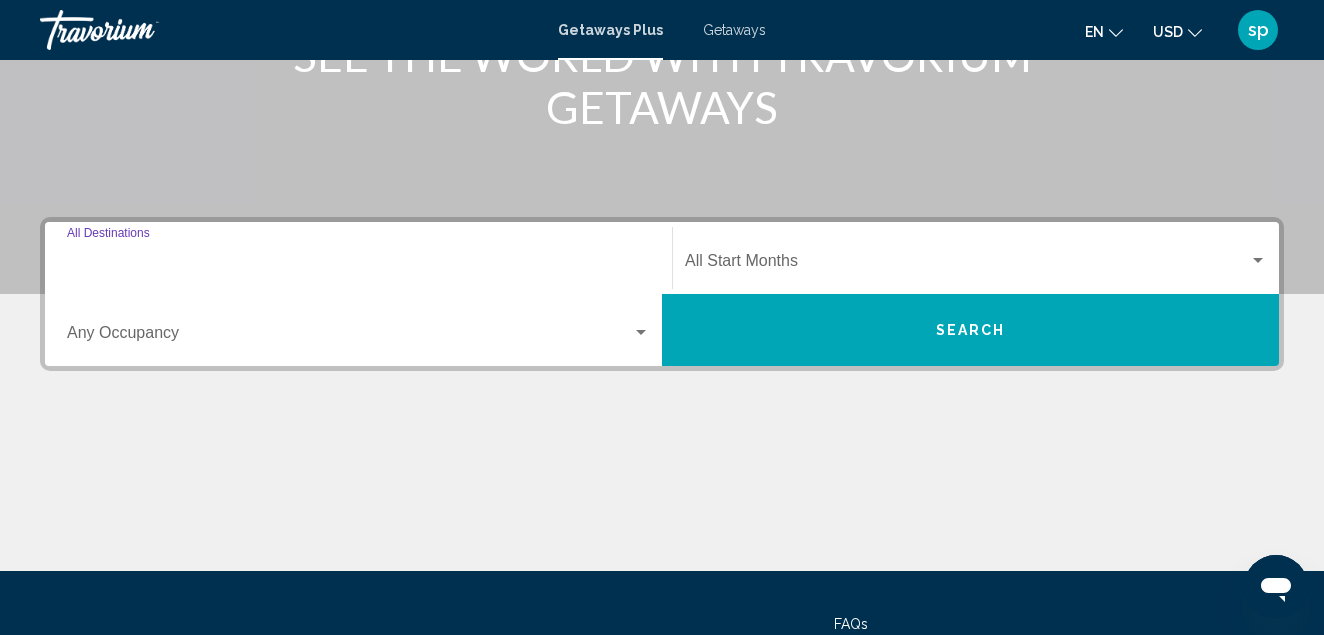 click on "Destination All Destinations" at bounding box center (358, 265) 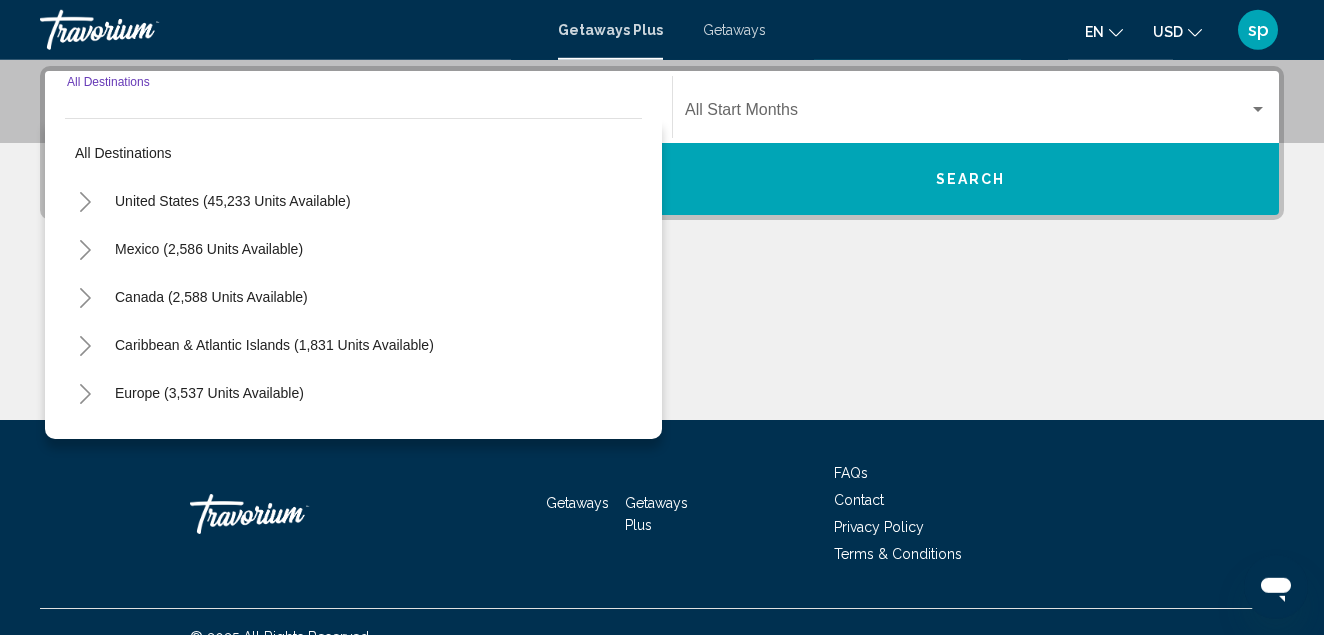 scroll, scrollTop: 458, scrollLeft: 0, axis: vertical 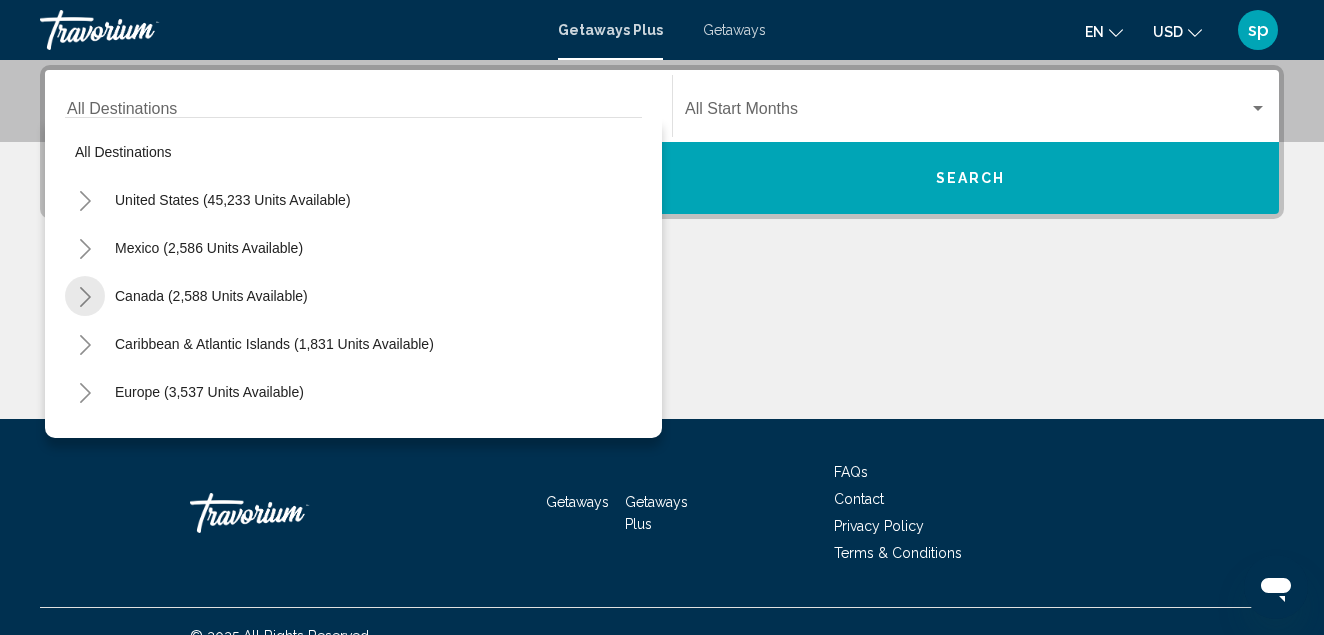 click 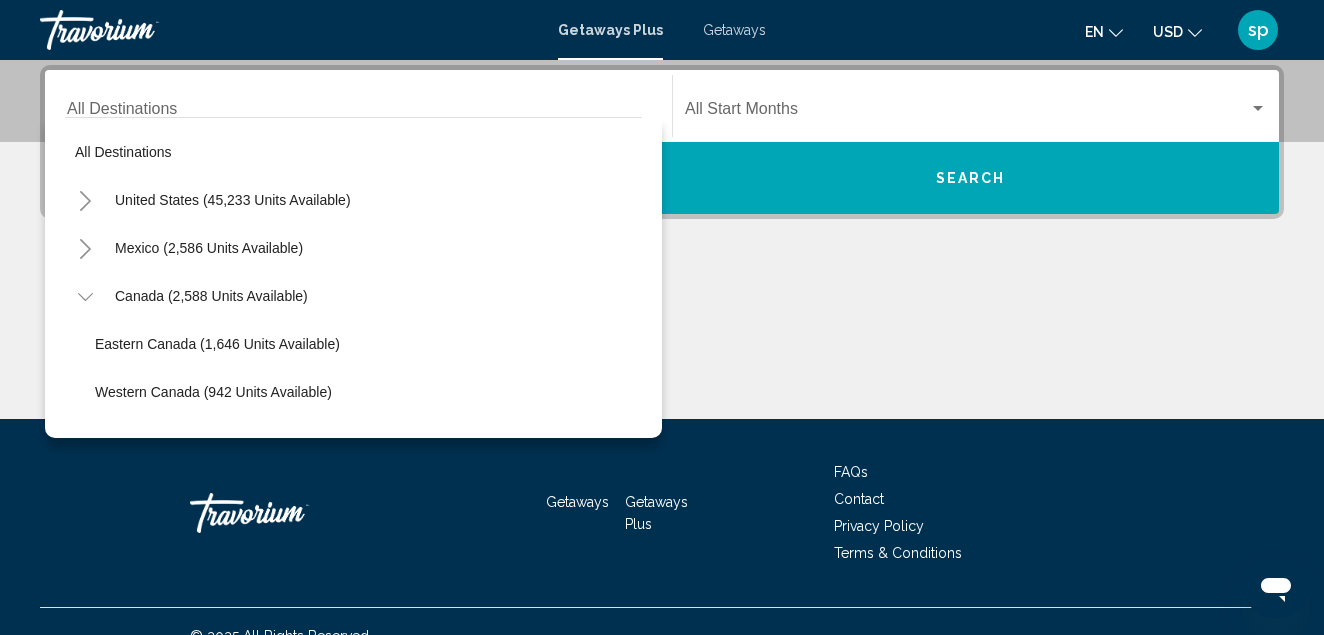 scroll, scrollTop: 114, scrollLeft: 0, axis: vertical 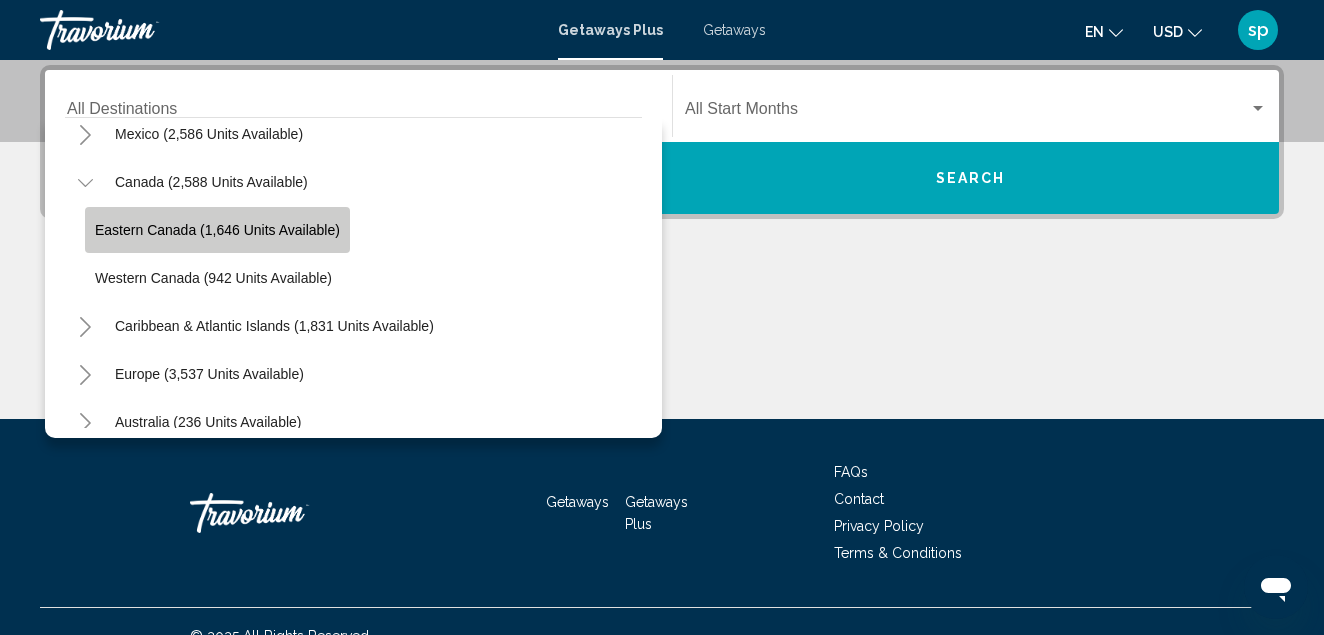 click on "Eastern Canada (1,646 units available)" 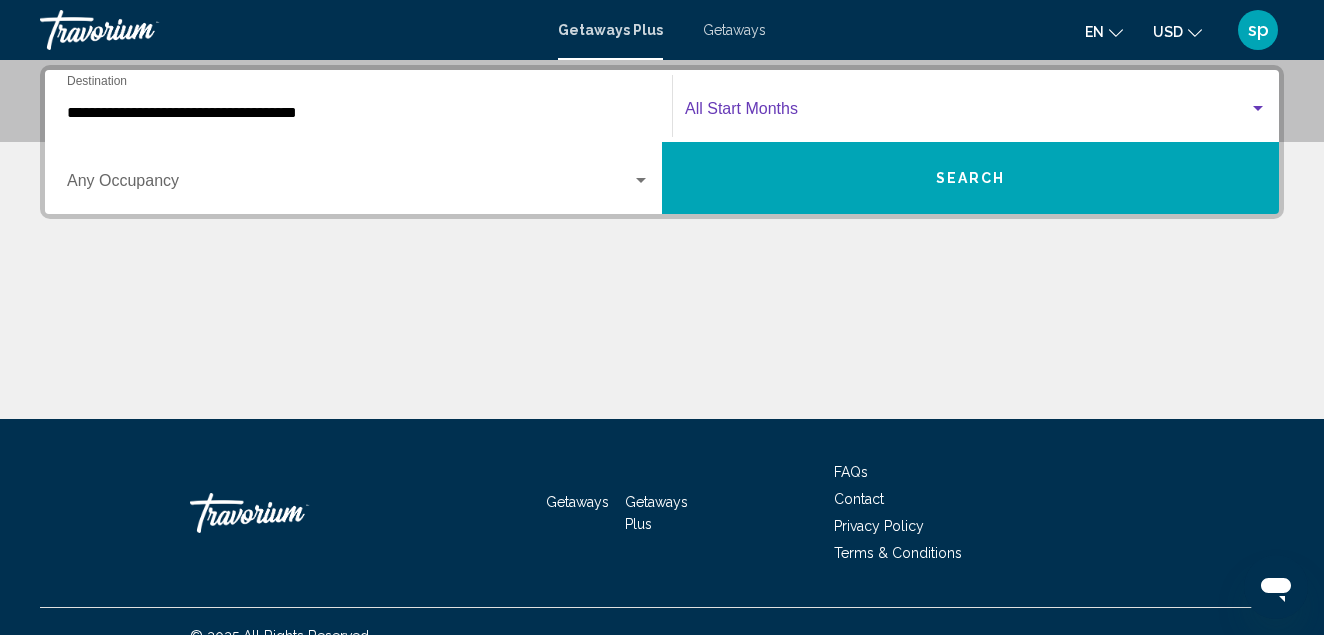 click at bounding box center (1258, 108) 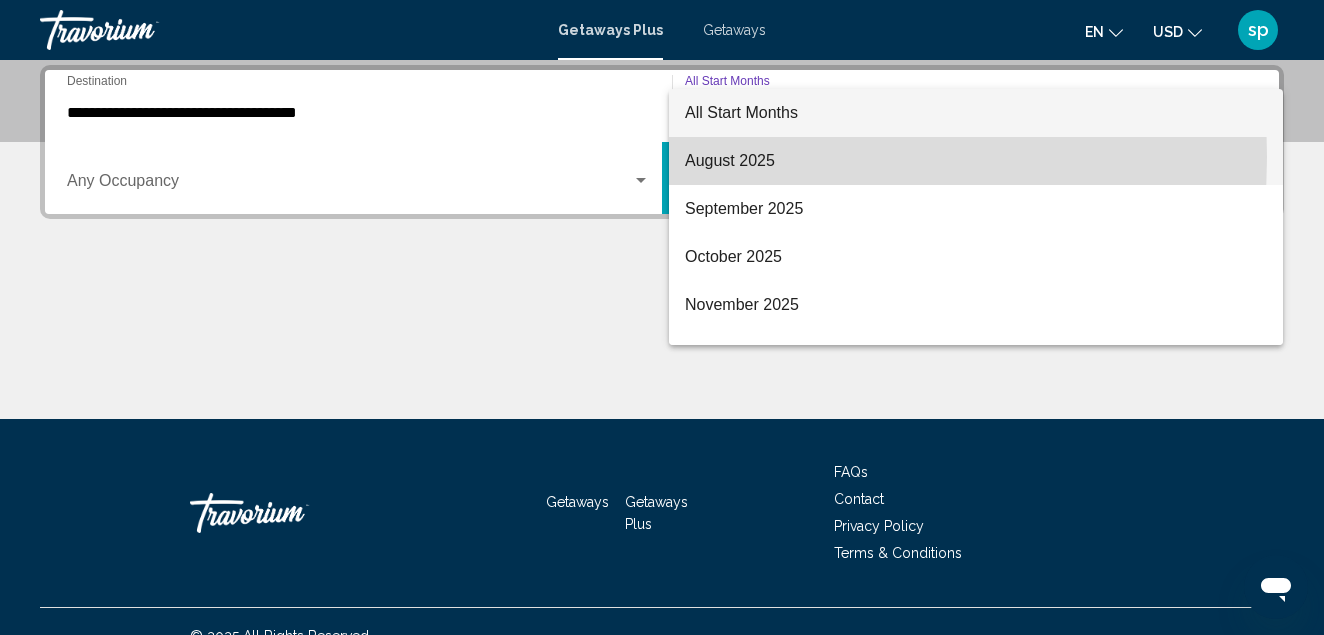 click on "August 2025" at bounding box center (976, 161) 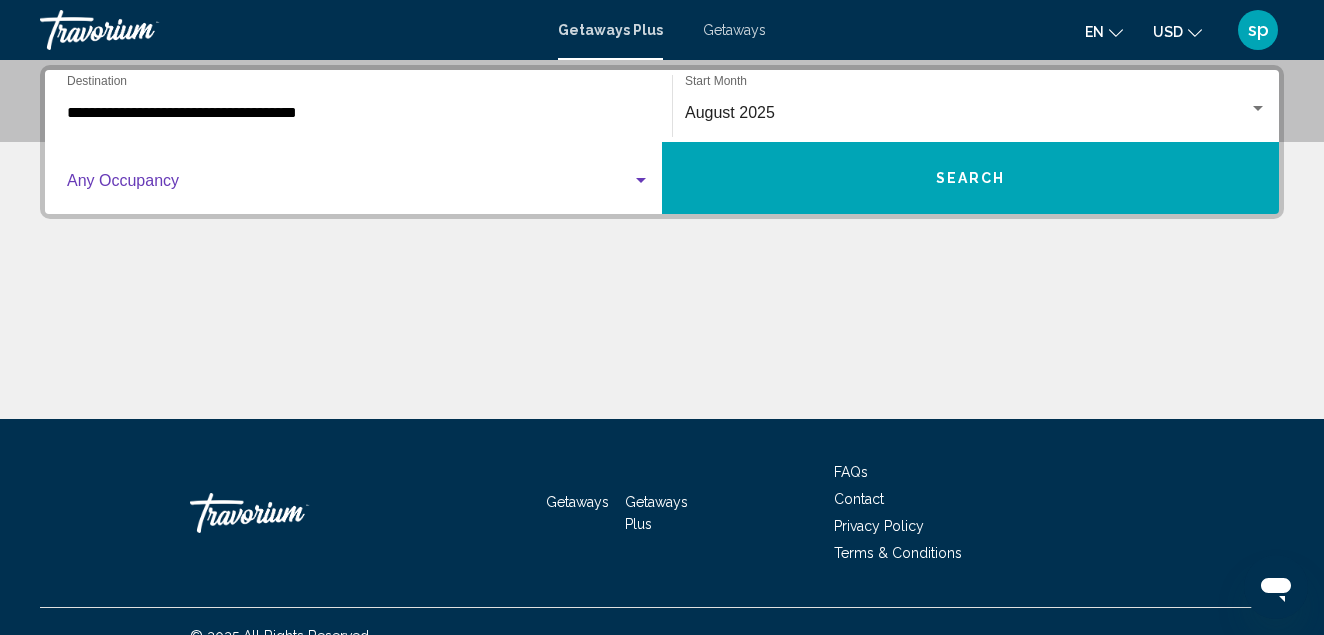 click at bounding box center (641, 180) 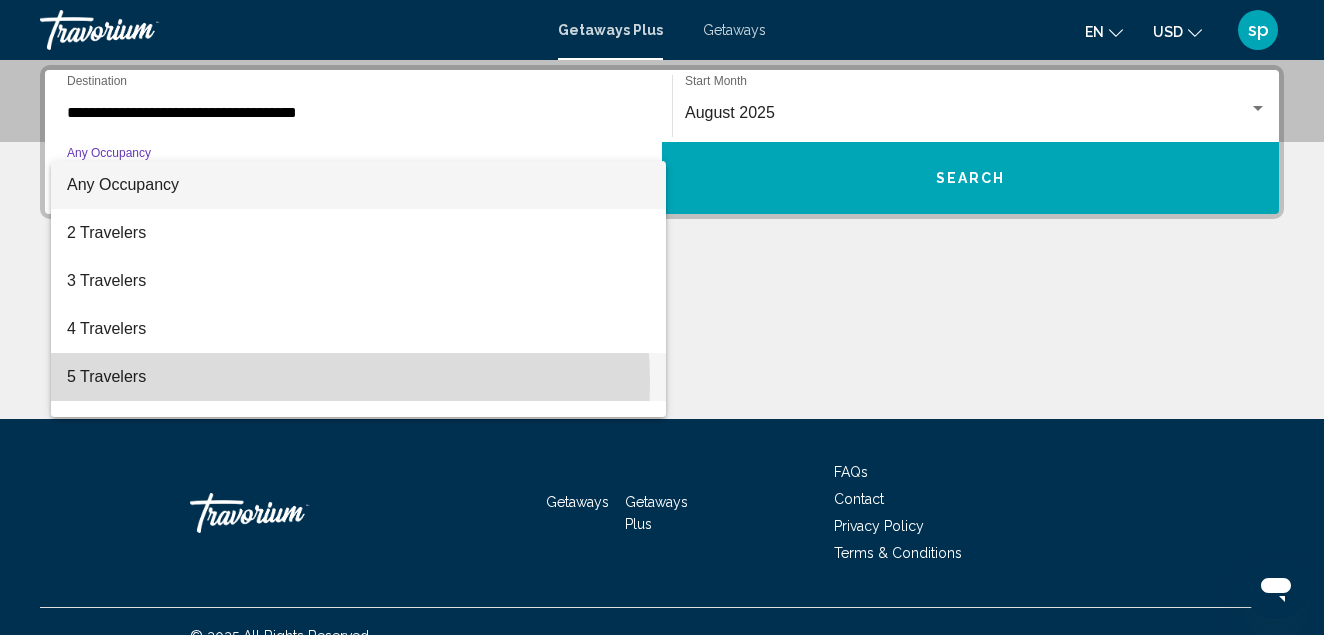 click on "5 Travelers" at bounding box center [358, 377] 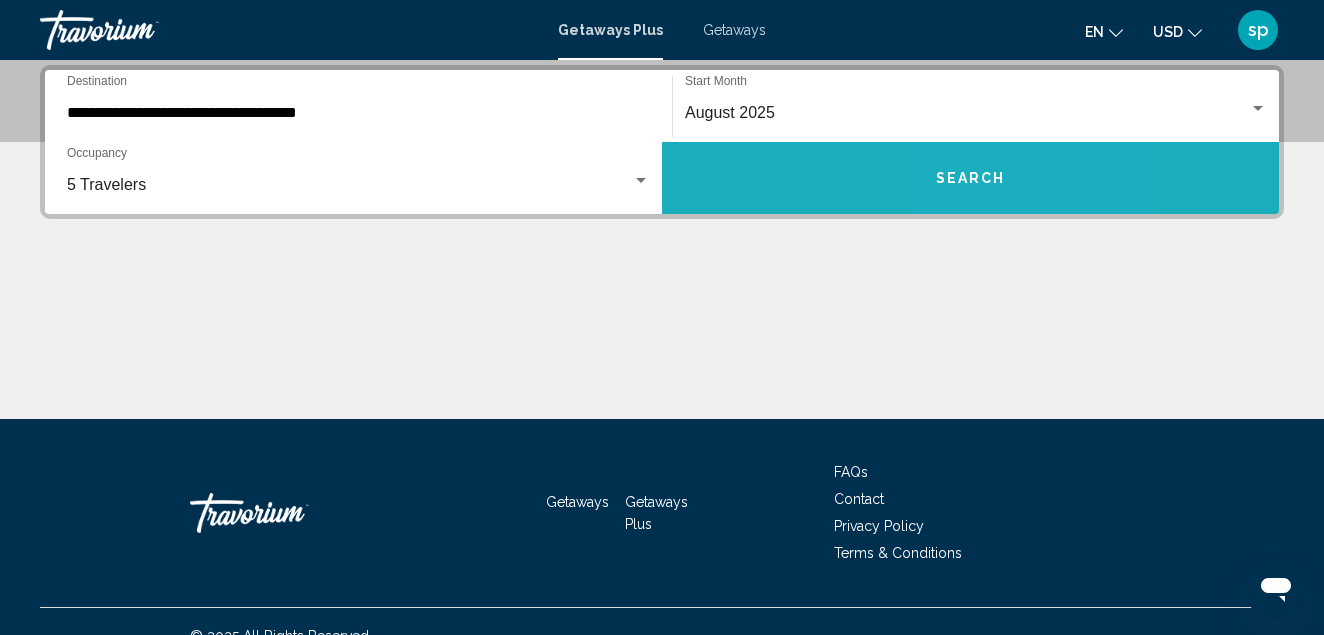 click on "Search" at bounding box center (971, 179) 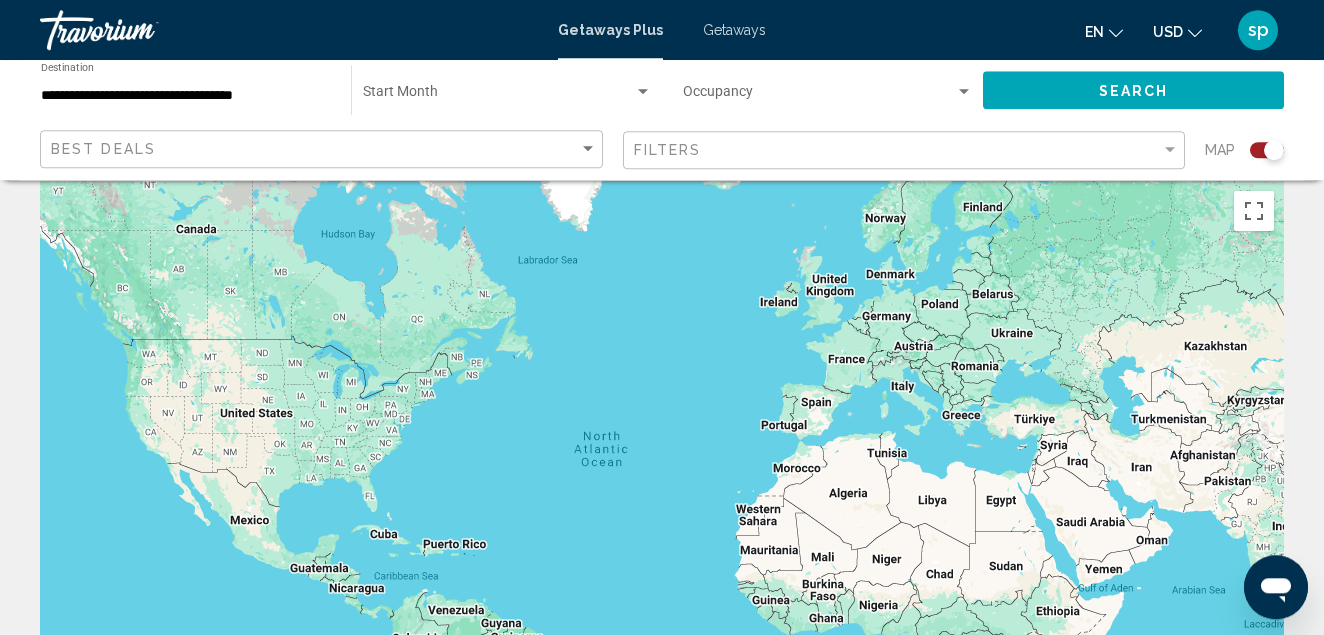 scroll, scrollTop: 0, scrollLeft: 0, axis: both 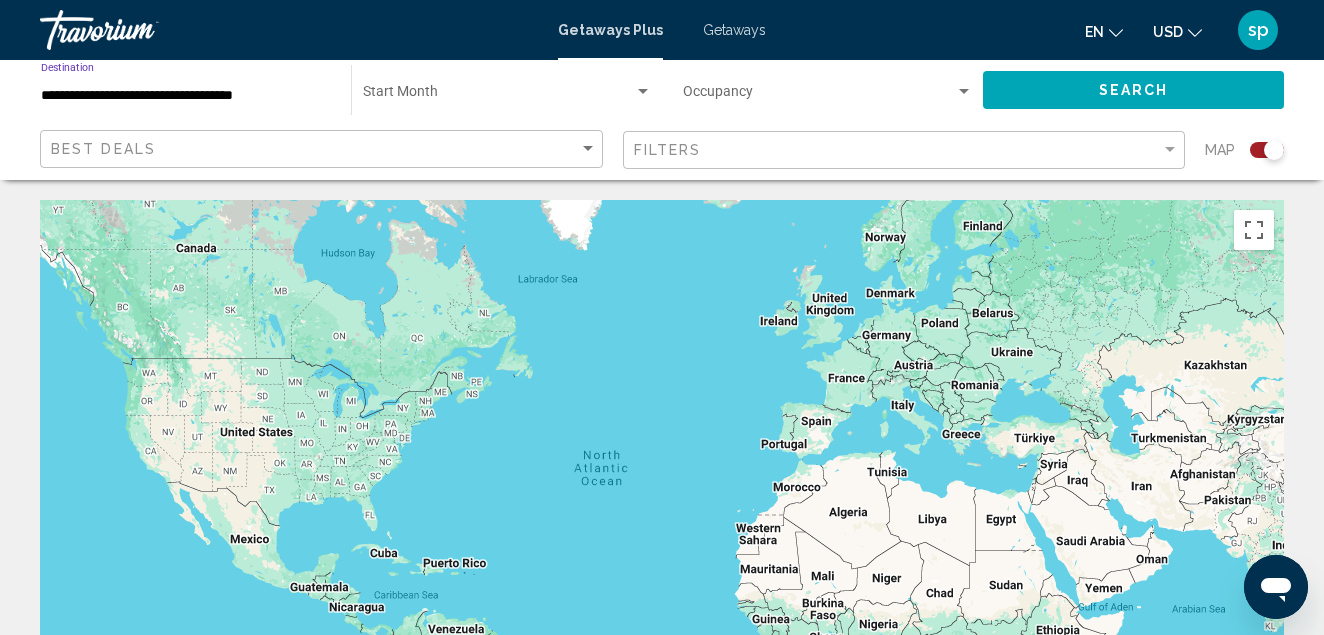 click on "**********" at bounding box center (186, 96) 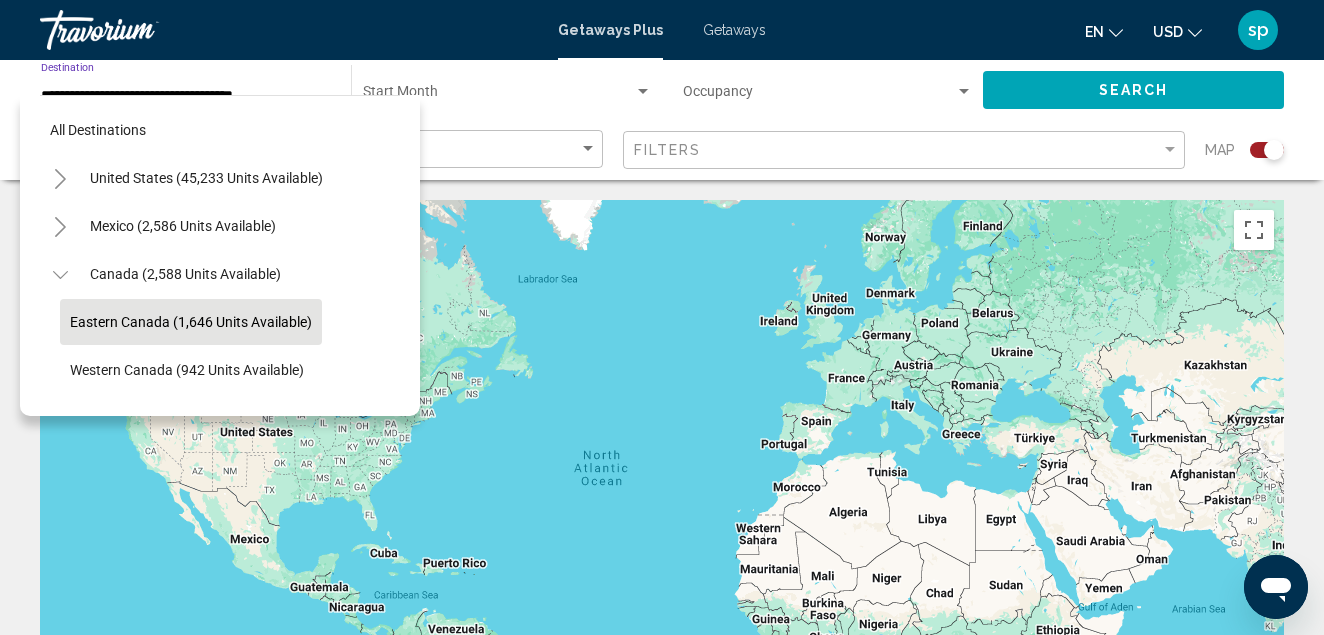 scroll, scrollTop: 80, scrollLeft: 0, axis: vertical 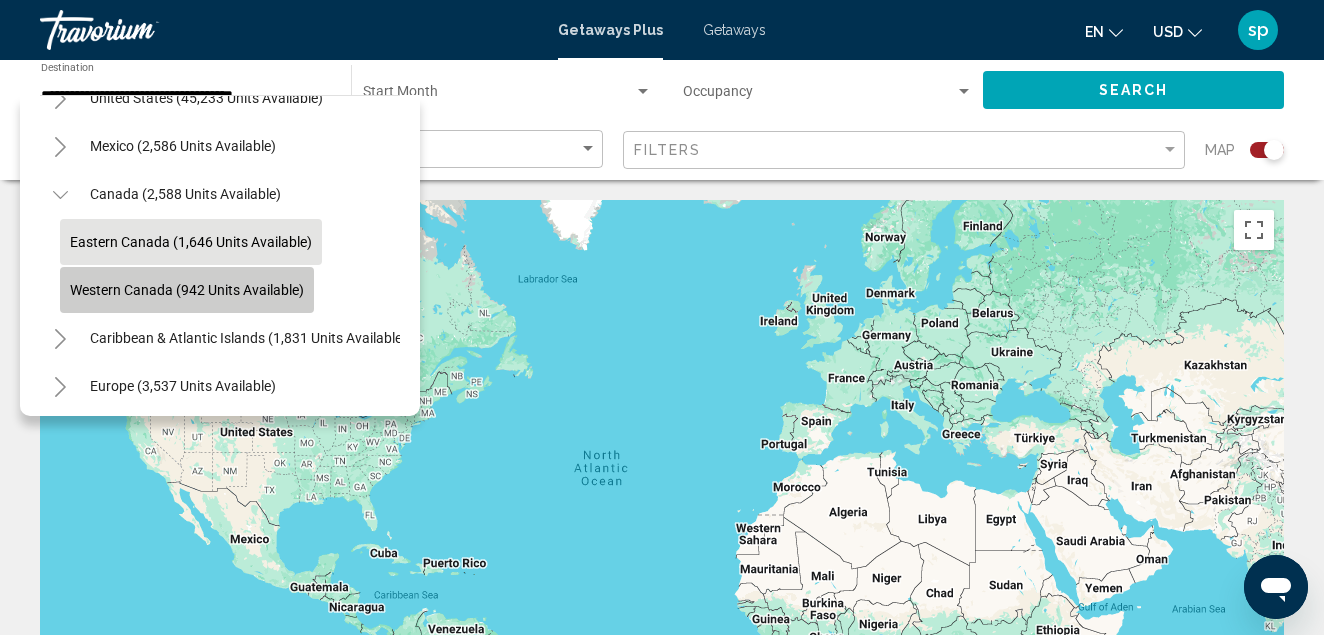 click on "Western Canada (942 units available)" 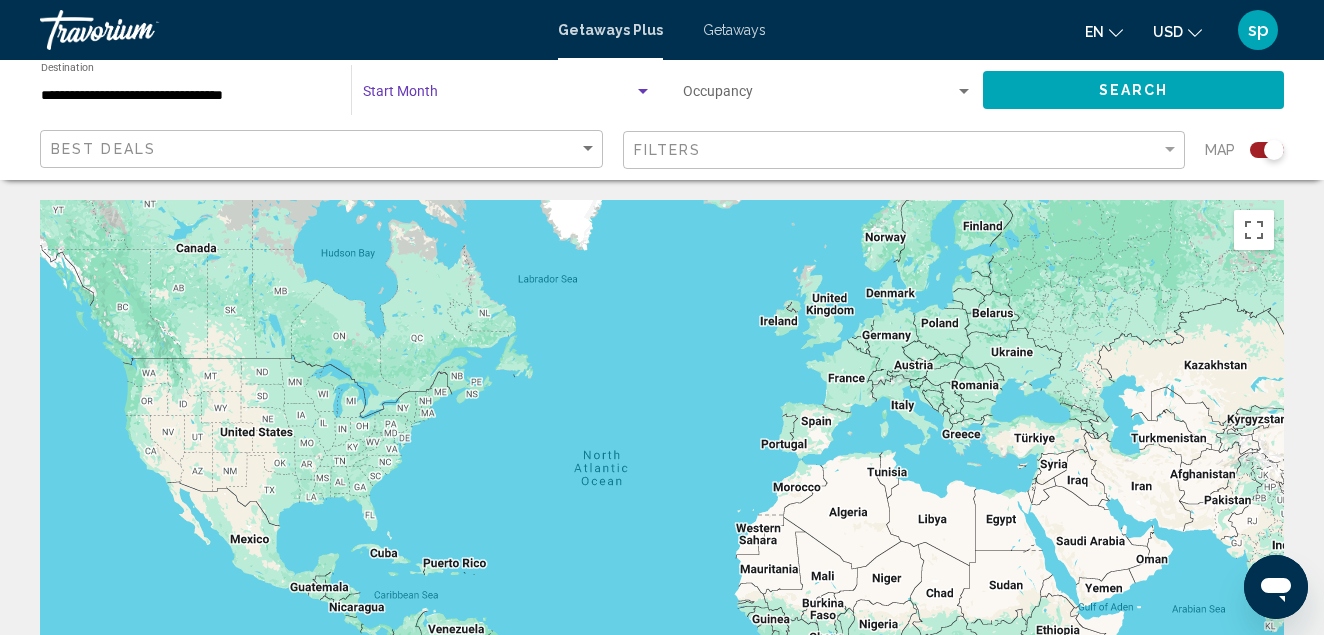 click at bounding box center (643, 92) 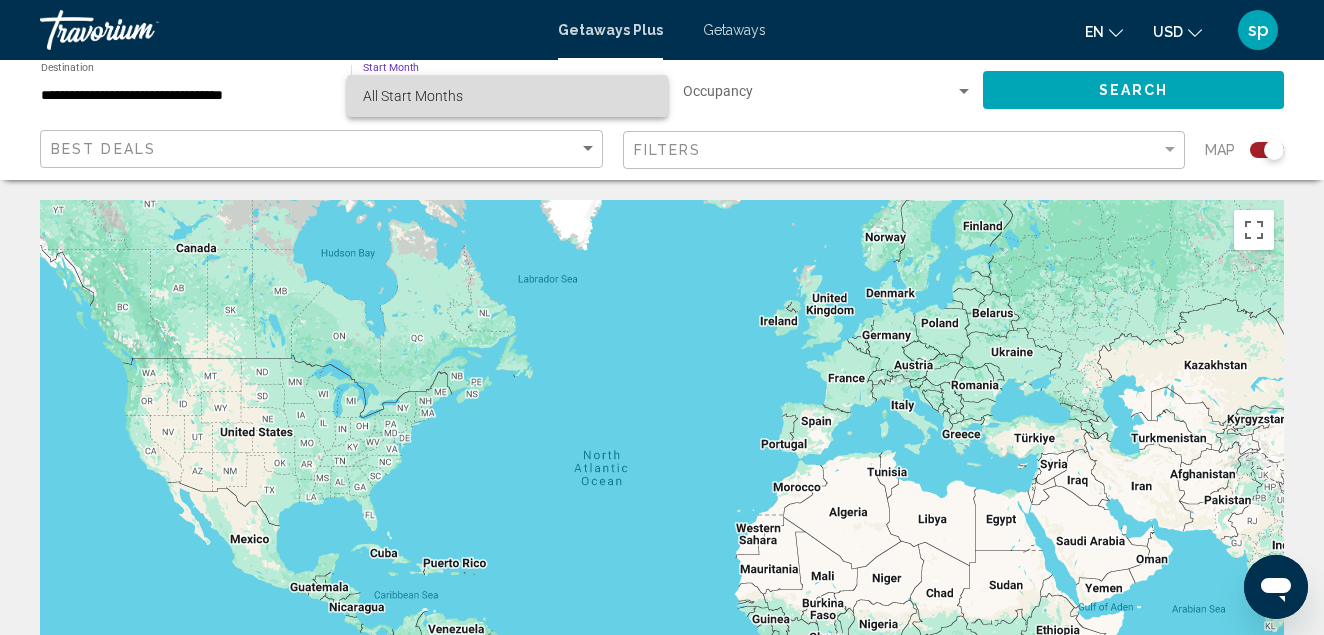 click on "All Start Months" at bounding box center [507, 96] 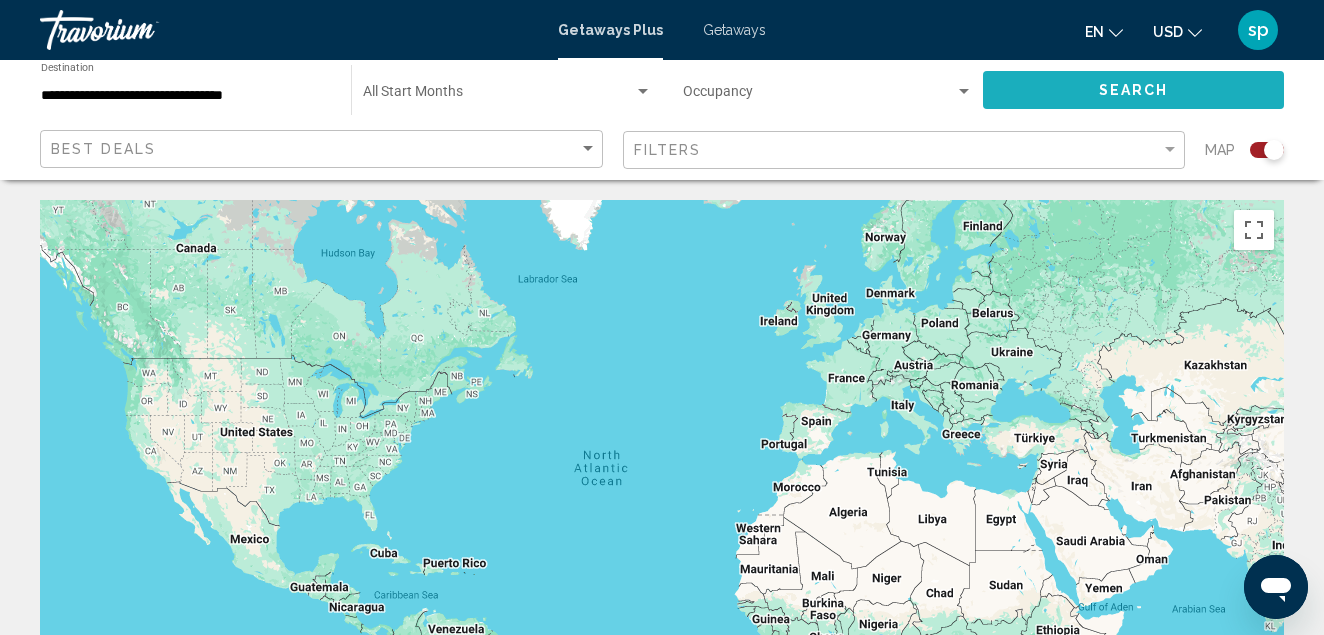 click on "Search" 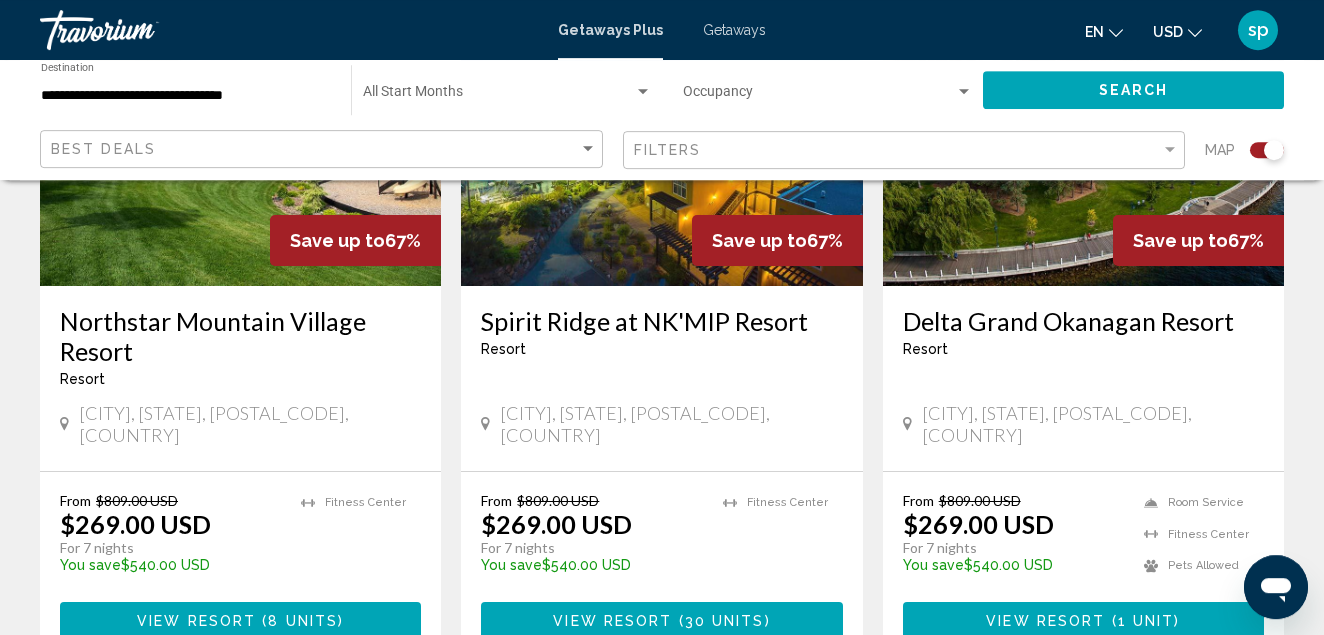 scroll, scrollTop: 2346, scrollLeft: 0, axis: vertical 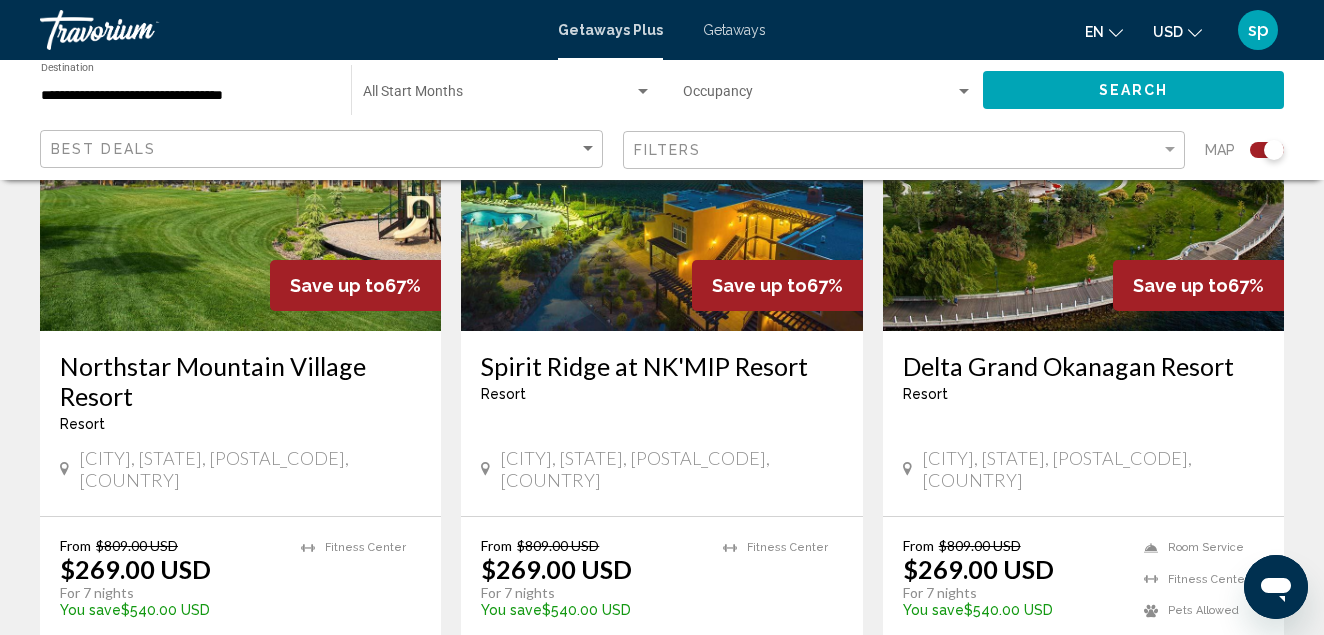 click on "View Resort" at bounding box center (1045, 666) 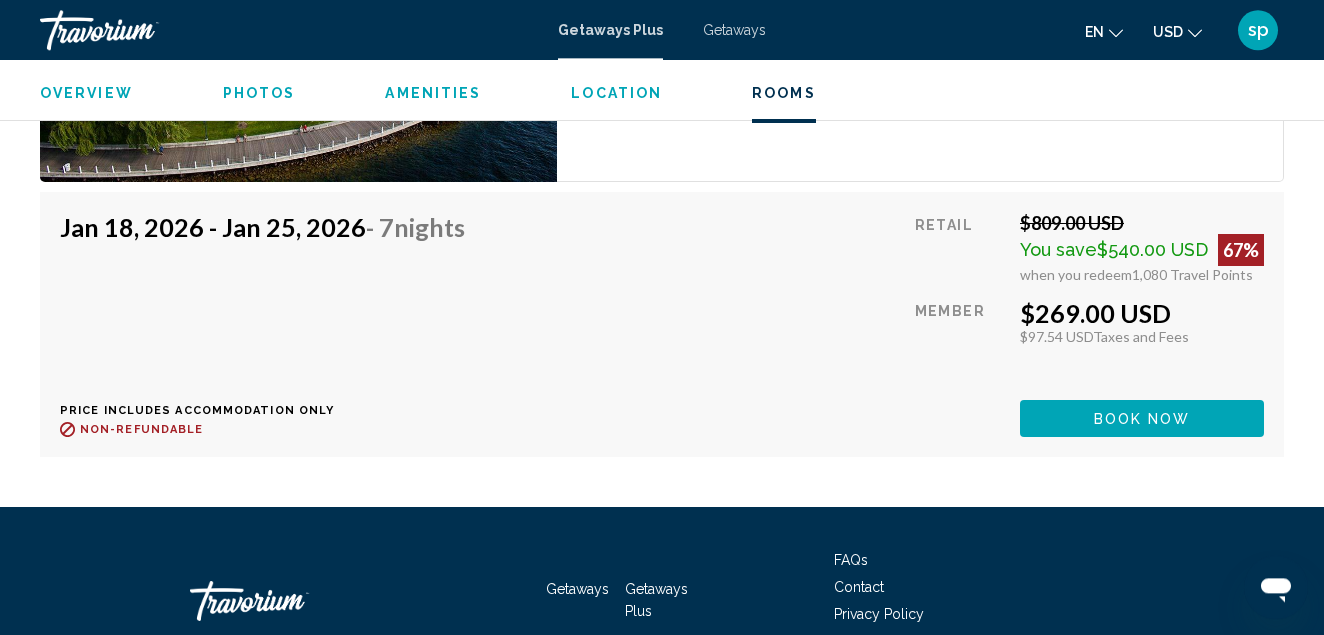 scroll, scrollTop: 4005, scrollLeft: 0, axis: vertical 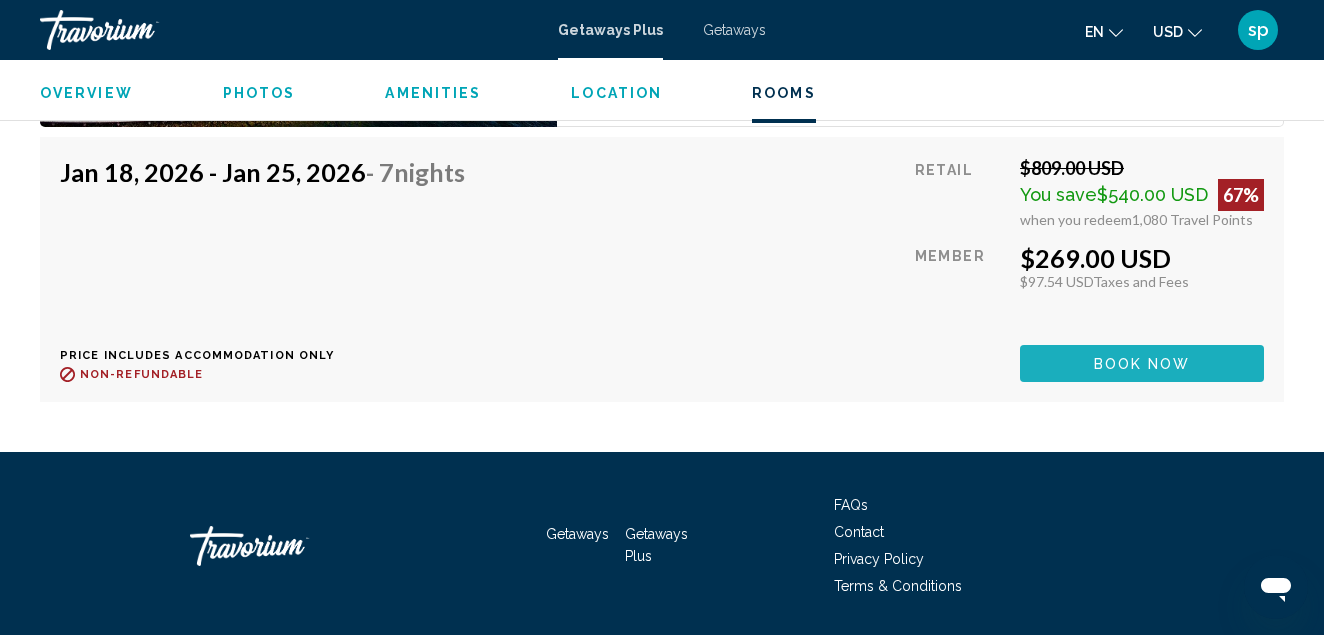 click on "Book now" at bounding box center [1142, 364] 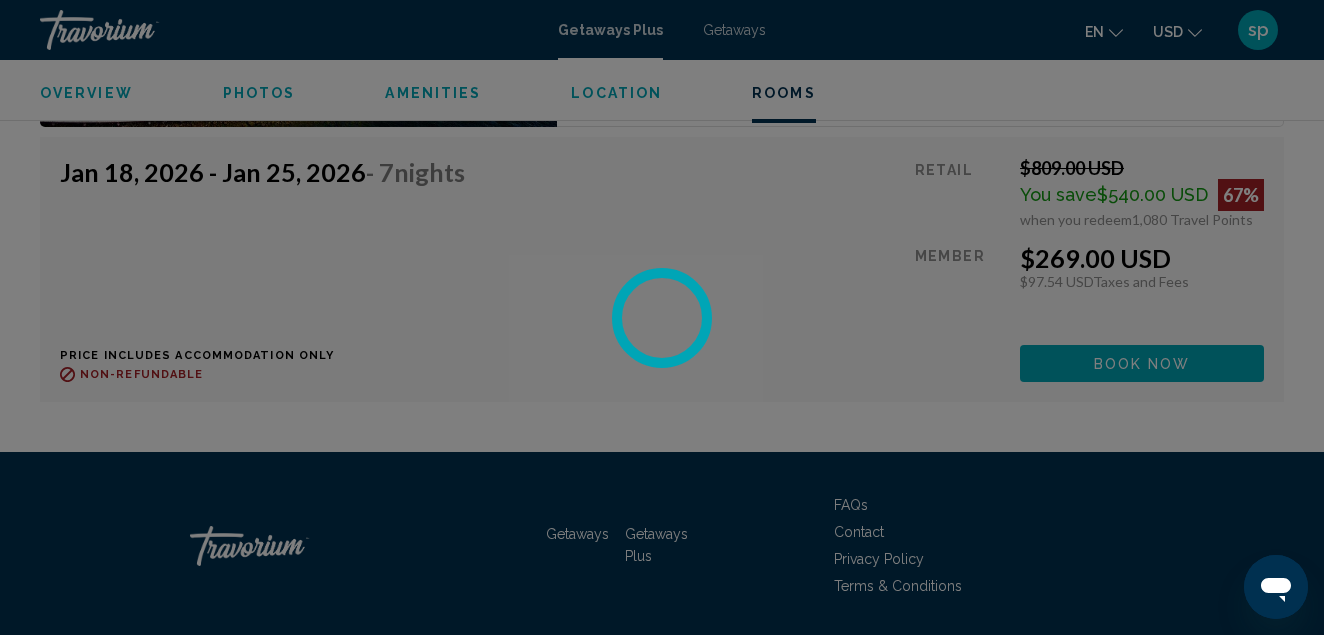scroll, scrollTop: 0, scrollLeft: 0, axis: both 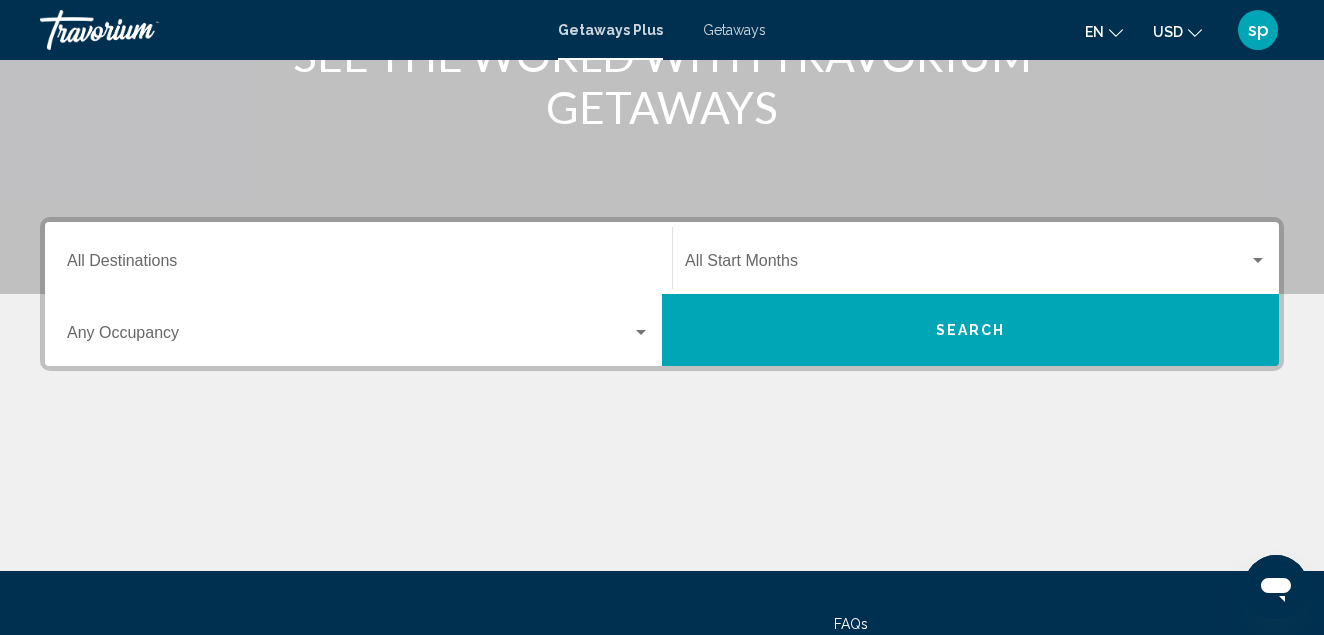 click on "Destination All Destinations" at bounding box center [358, 258] 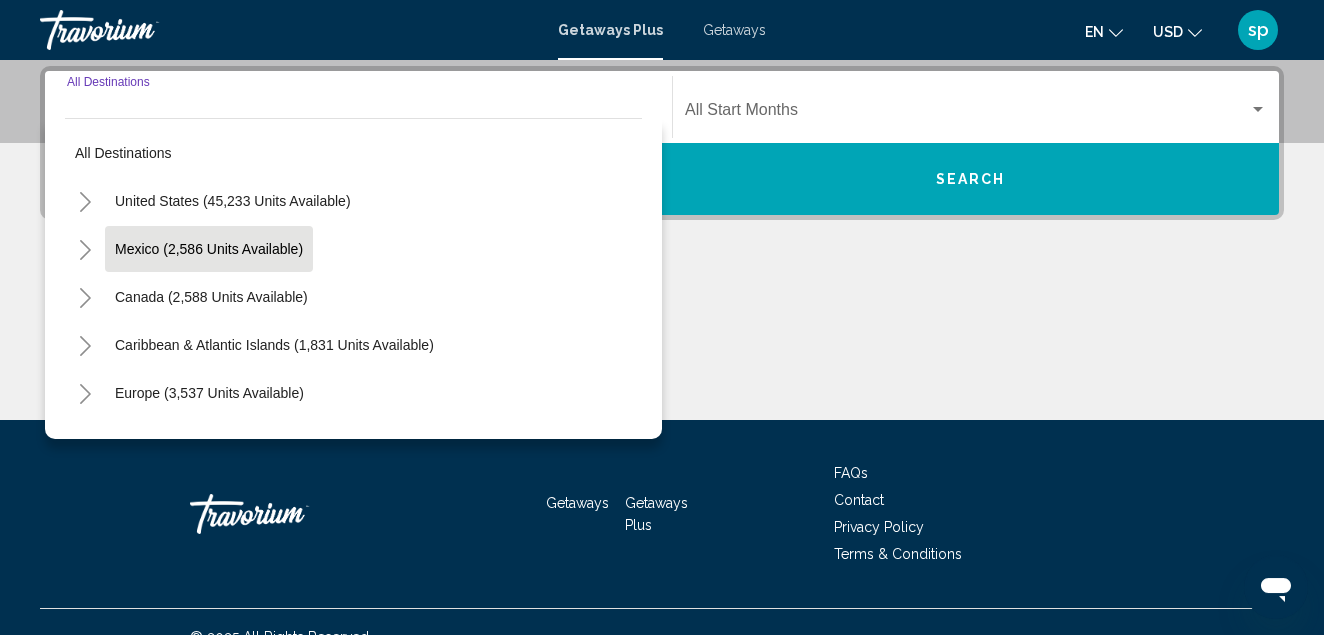 scroll, scrollTop: 458, scrollLeft: 0, axis: vertical 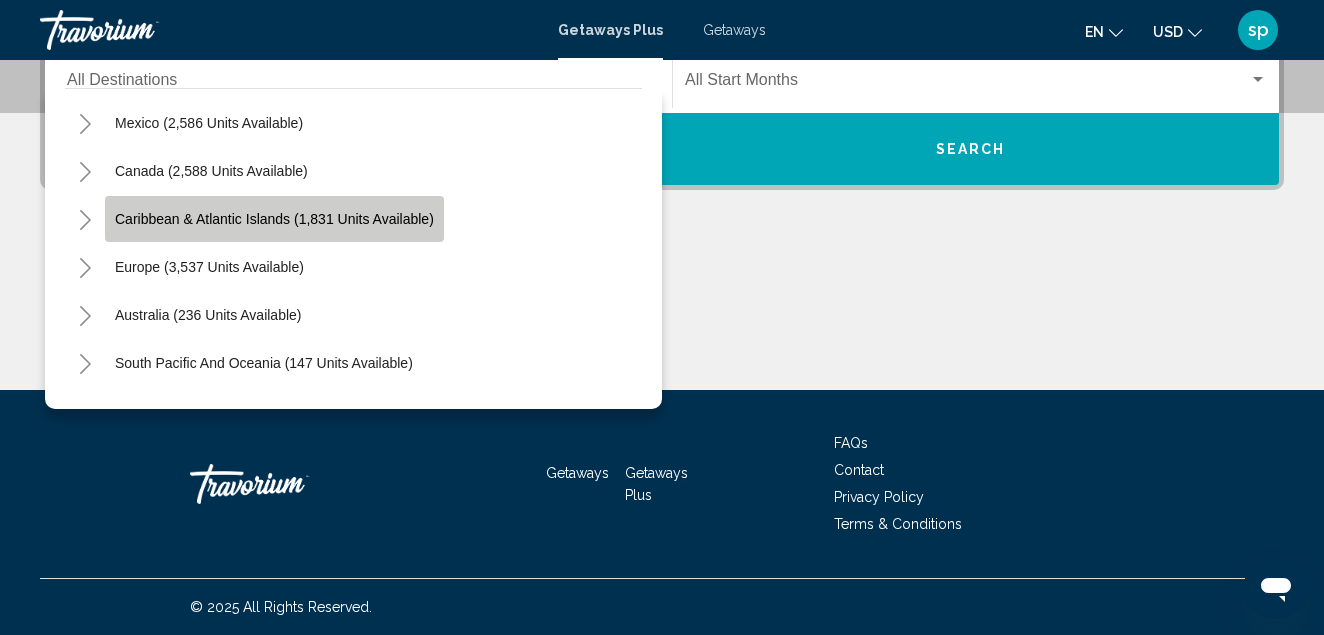 click on "Caribbean & Atlantic Islands (1,831 units available)" 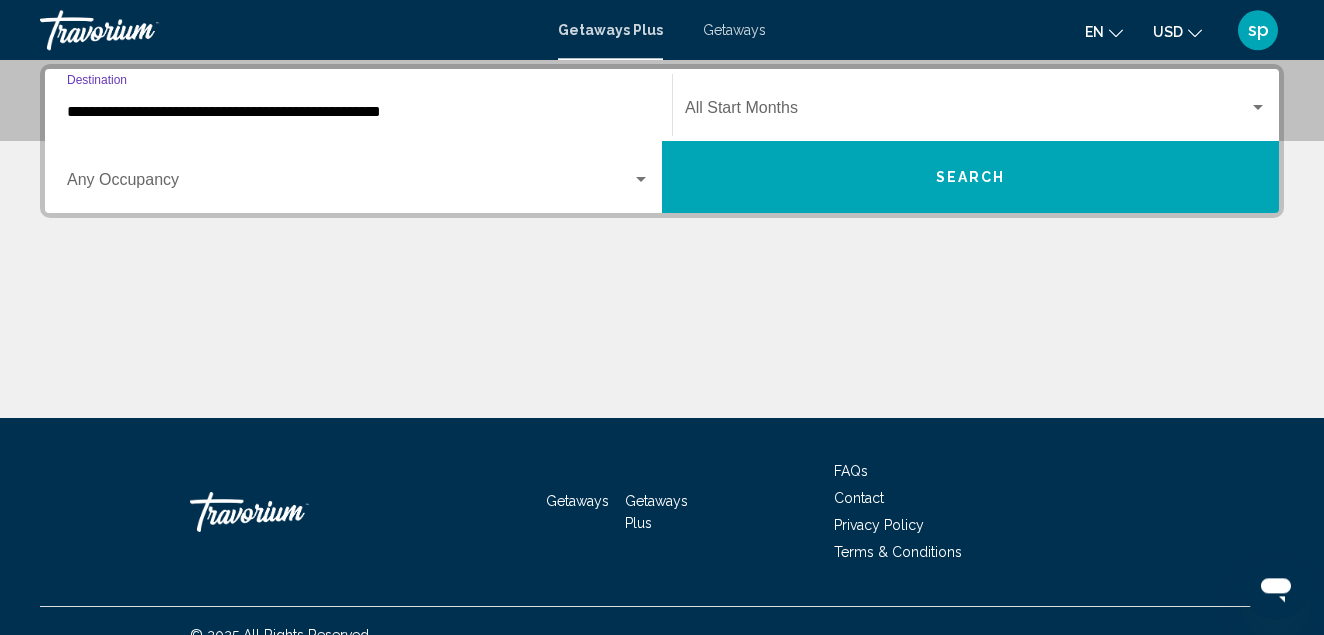 scroll, scrollTop: 458, scrollLeft: 0, axis: vertical 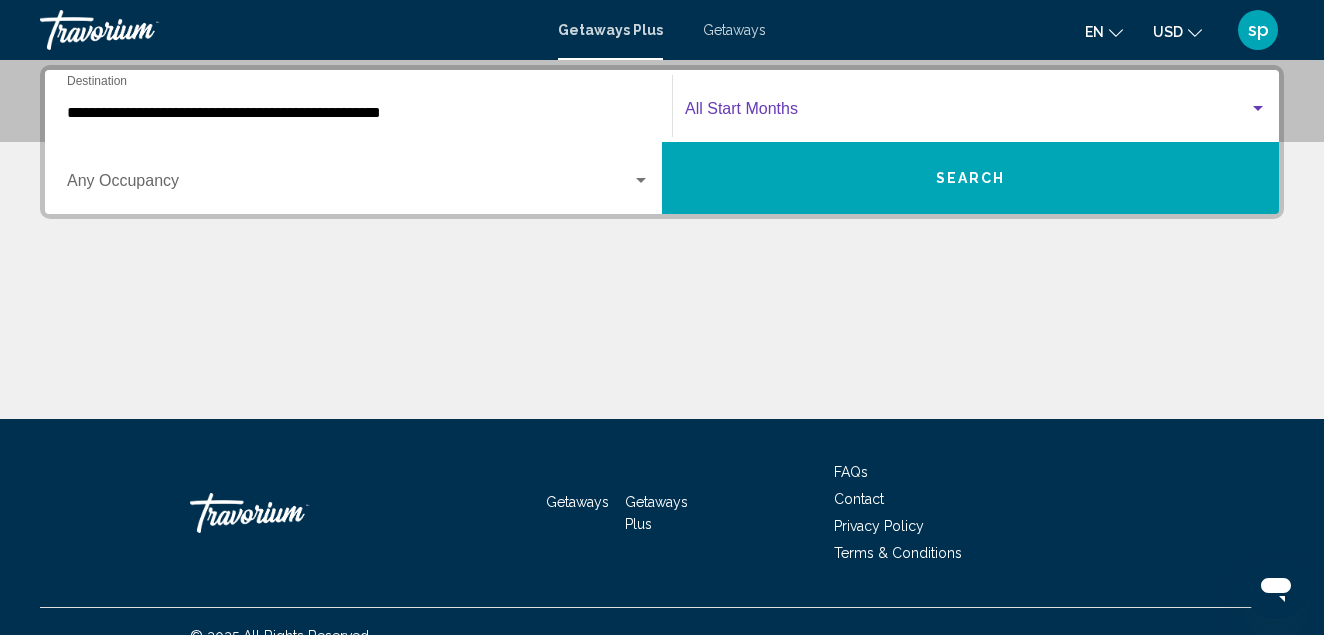 click at bounding box center (967, 113) 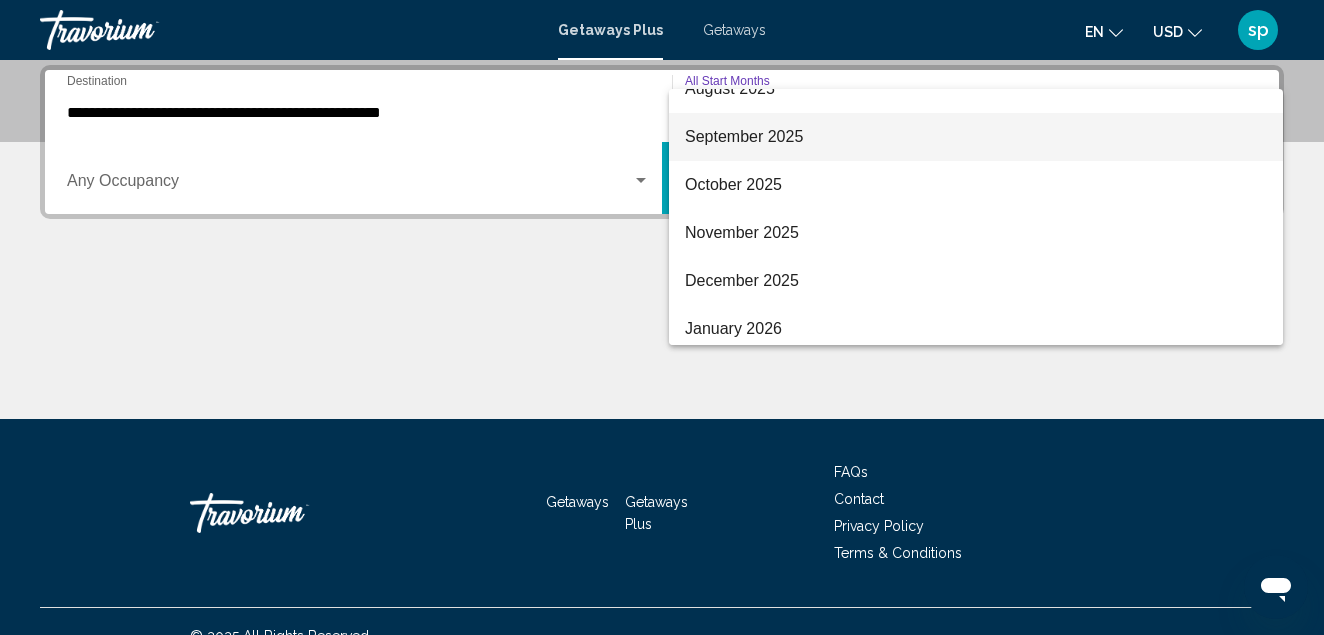 scroll, scrollTop: 114, scrollLeft: 0, axis: vertical 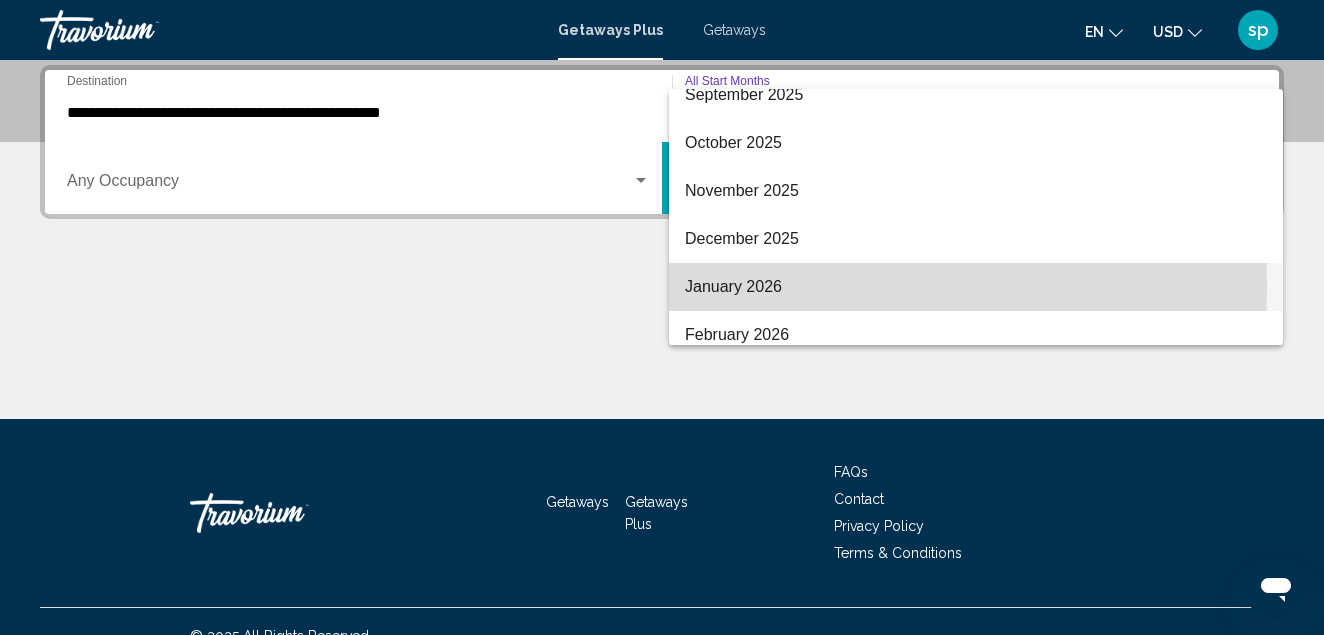 click on "January 2026" at bounding box center (976, 287) 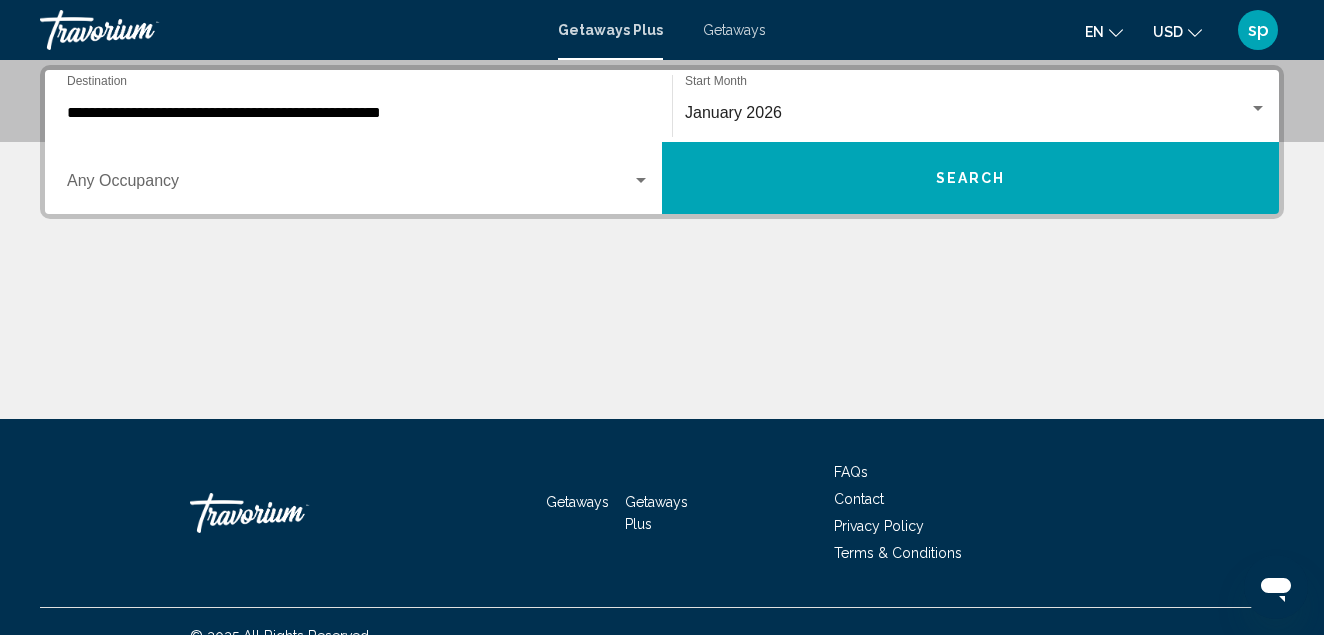 click on "Occupancy Any Occupancy" at bounding box center (358, 178) 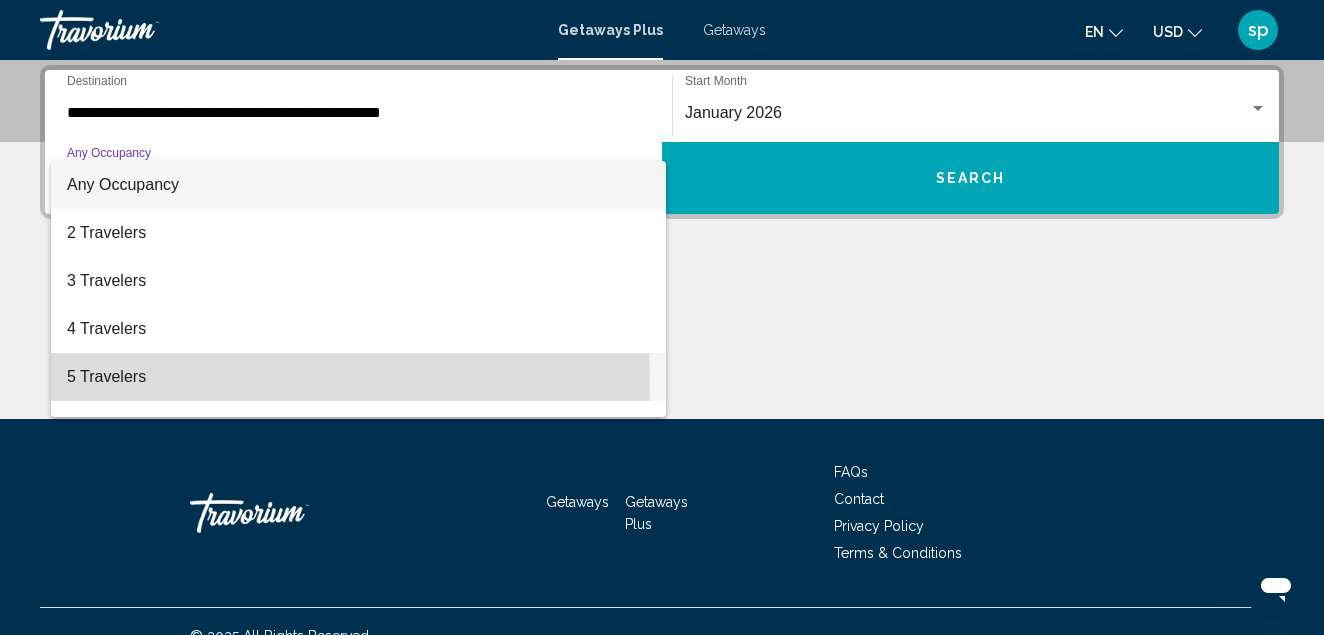 click on "5 Travelers" at bounding box center (358, 377) 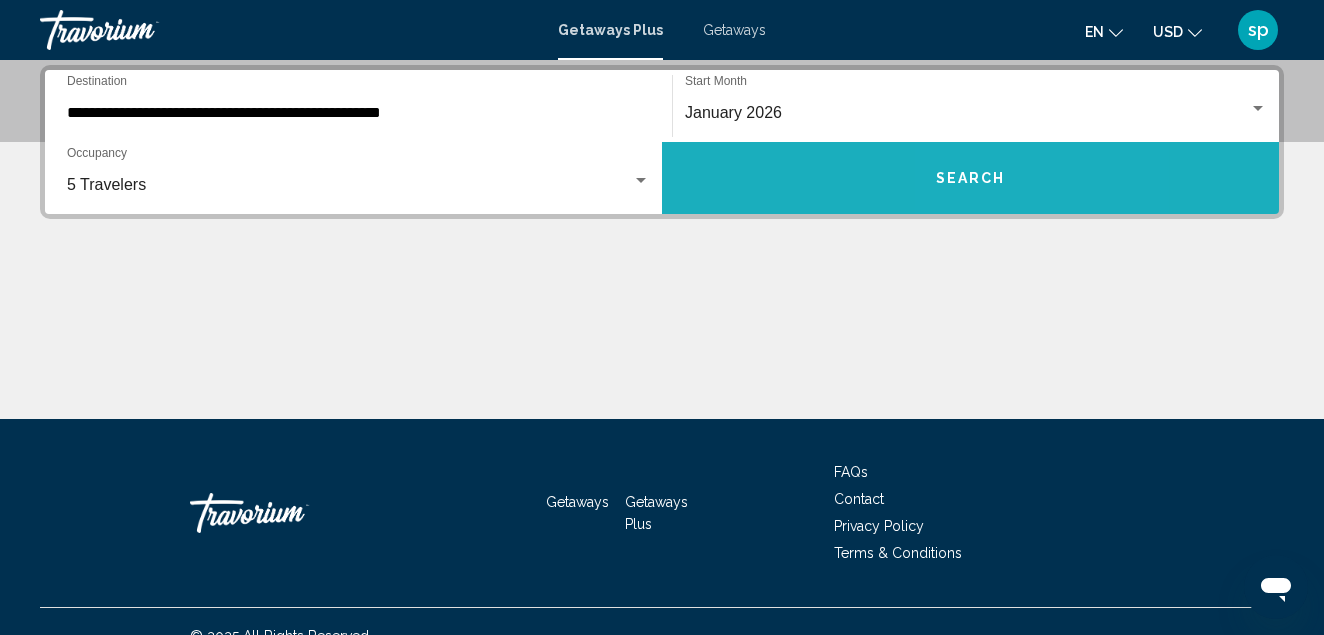 click on "Search" at bounding box center [971, 179] 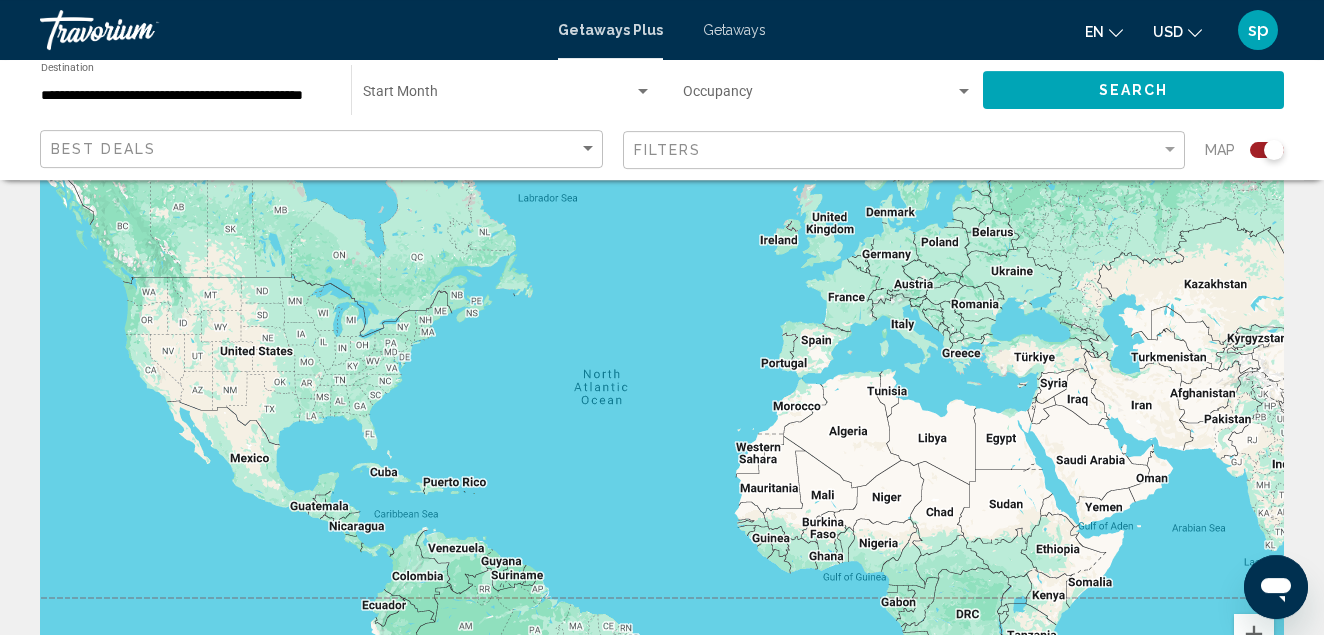 scroll, scrollTop: 0, scrollLeft: 0, axis: both 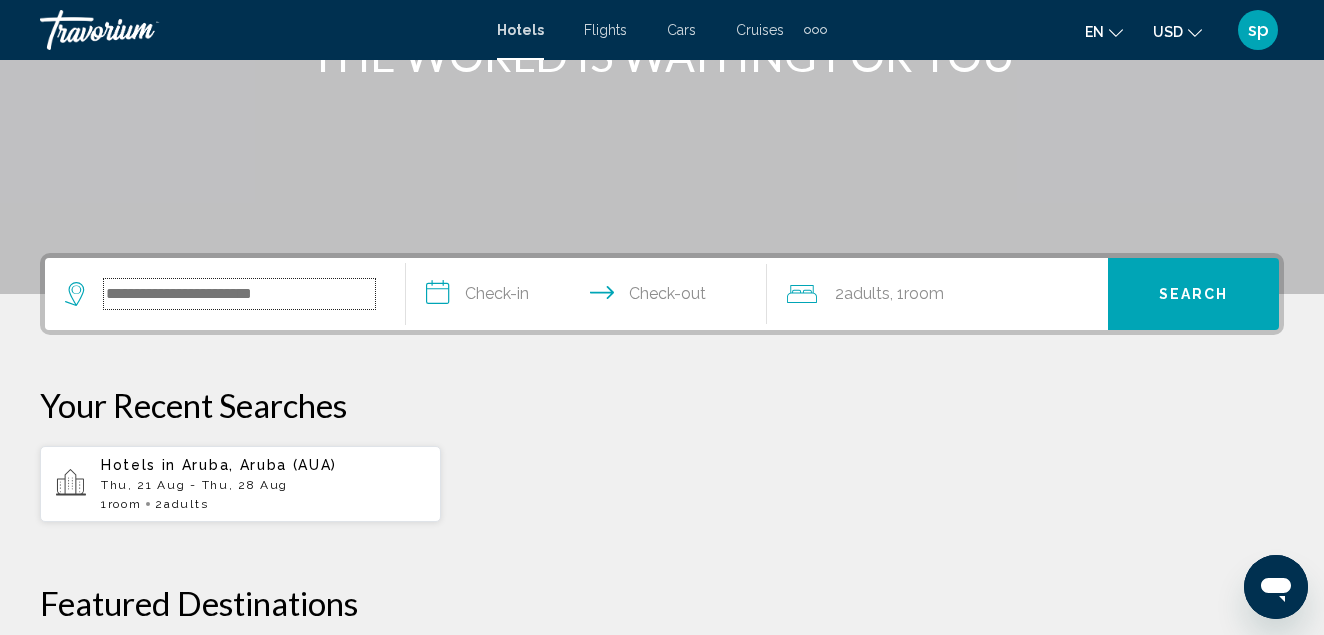 click at bounding box center [239, 294] 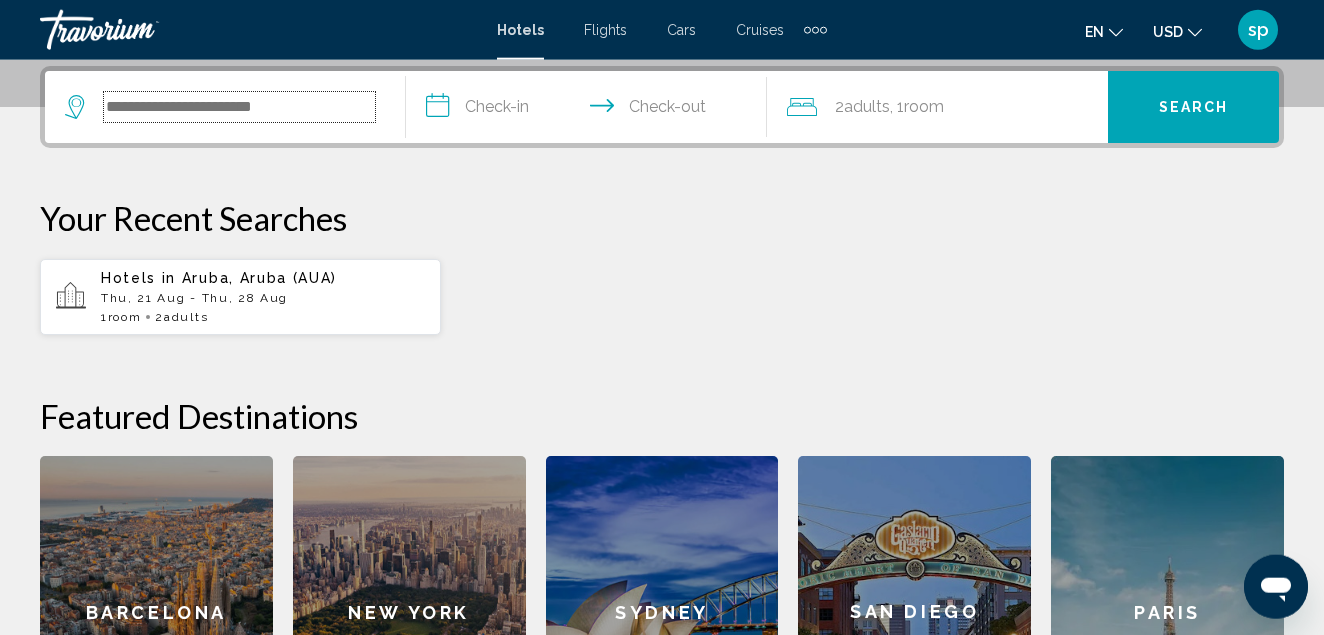 scroll, scrollTop: 494, scrollLeft: 0, axis: vertical 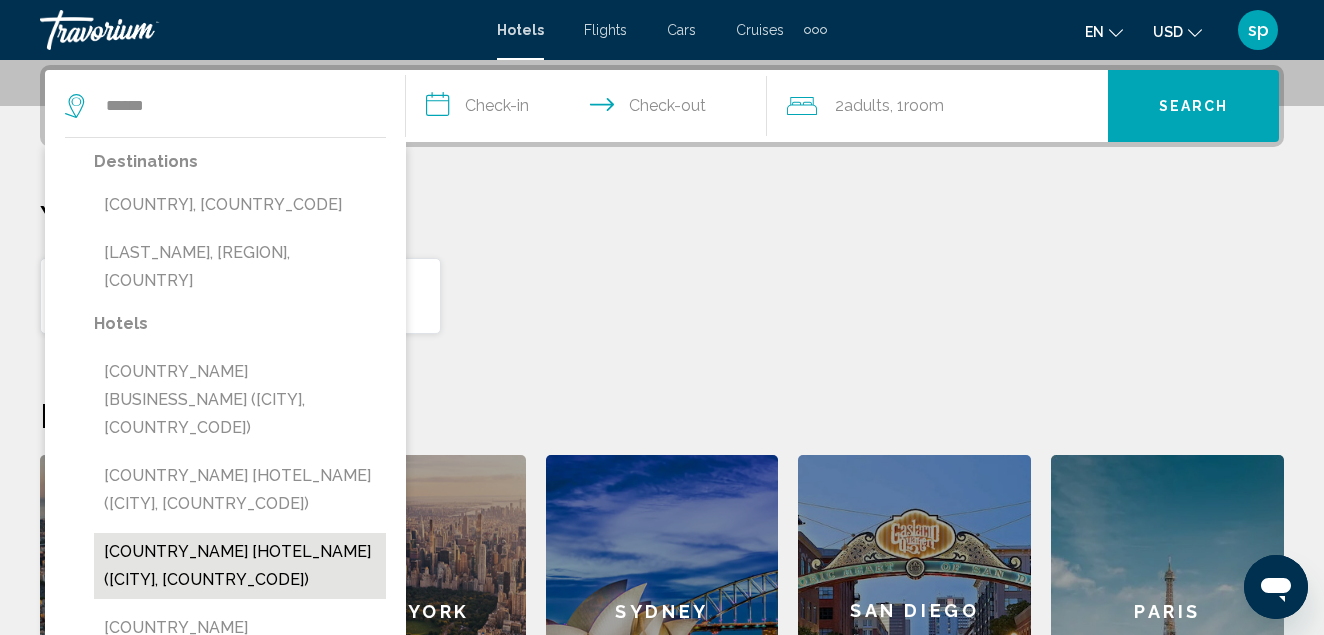 click on "[COUNTRY_NAME] [HOTEL_NAME] ([CITY], [COUNTRY_CODE])" at bounding box center (240, 566) 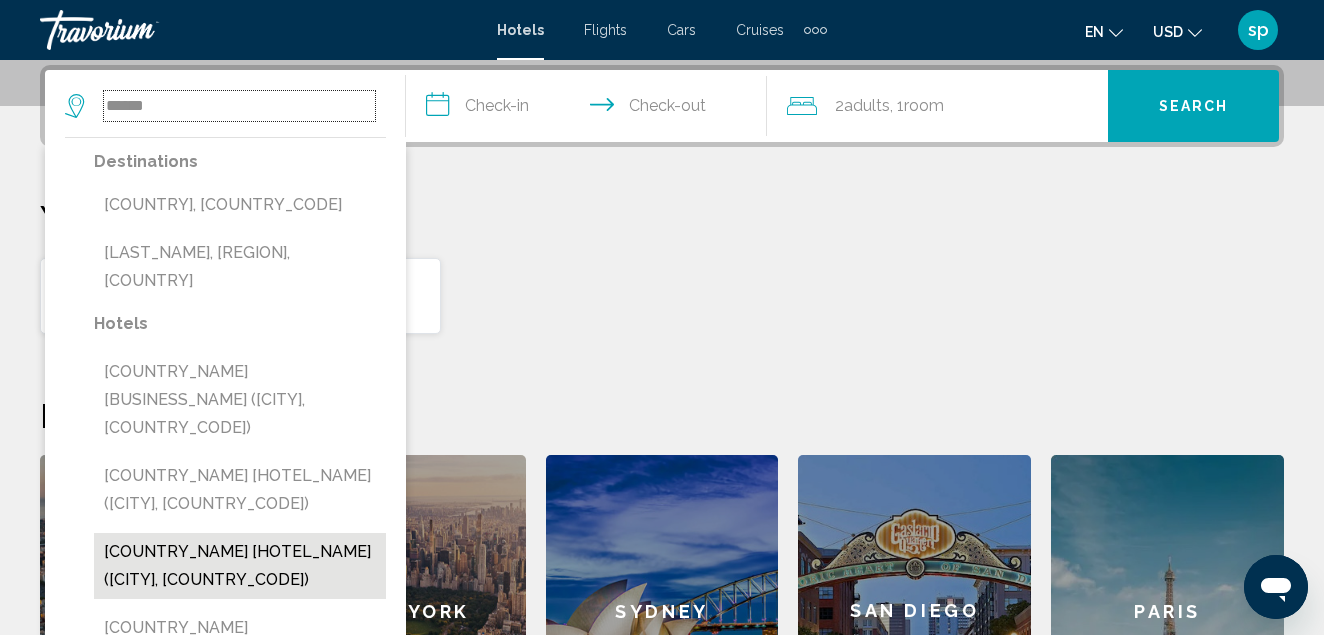 type on "**********" 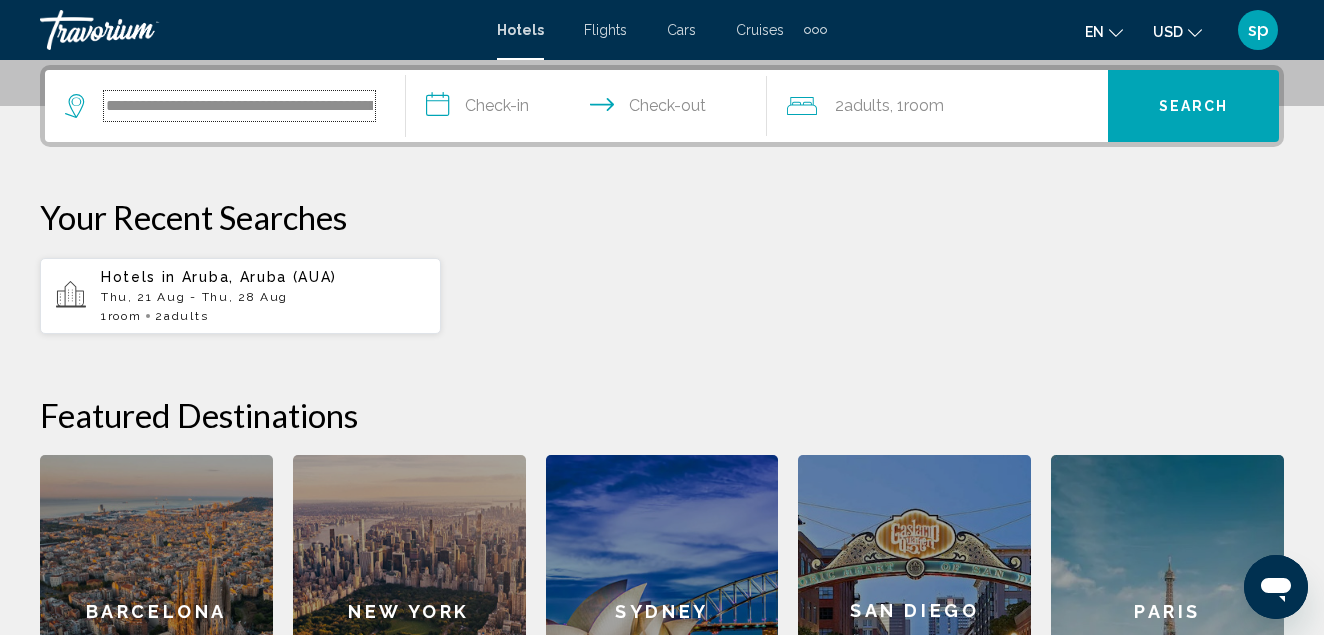 scroll, scrollTop: 0, scrollLeft: 92, axis: horizontal 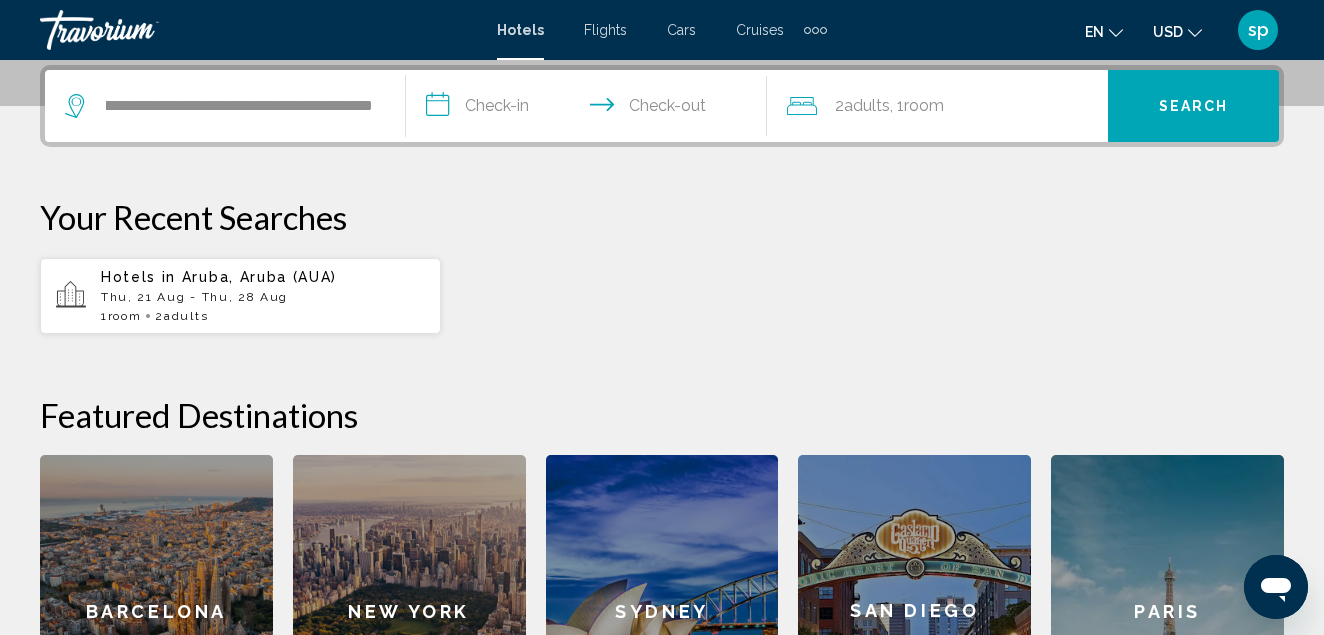 click on "**********" at bounding box center [590, 109] 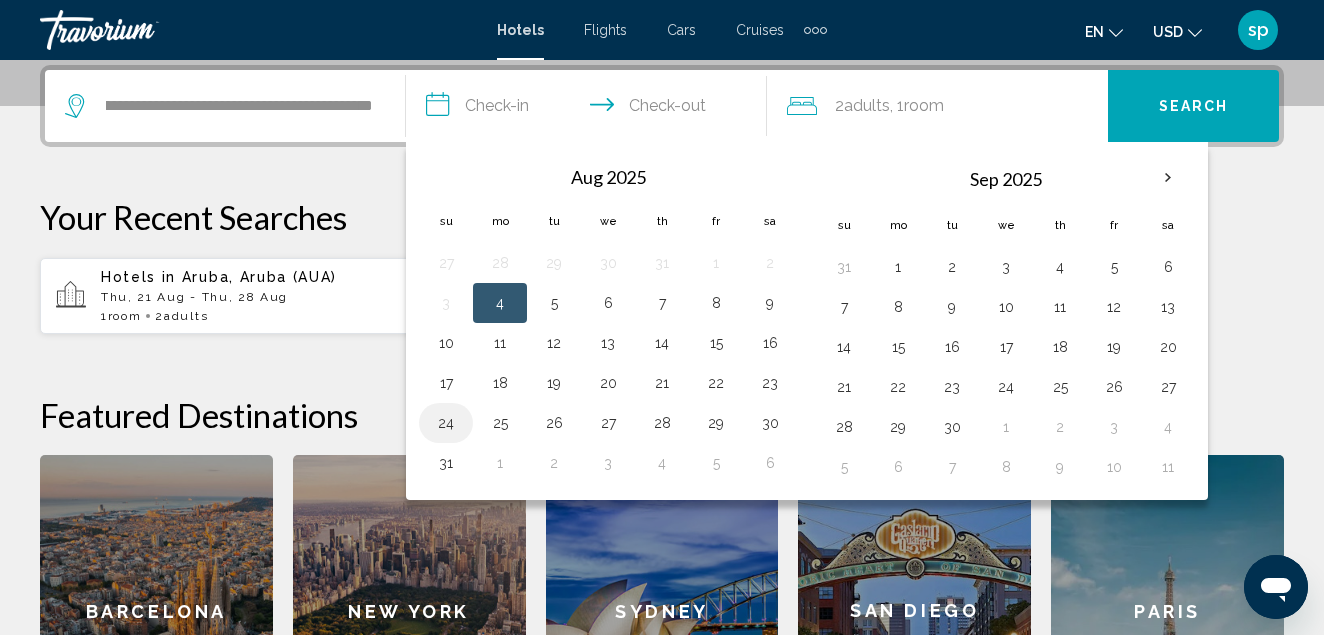 click on "24" at bounding box center [446, 423] 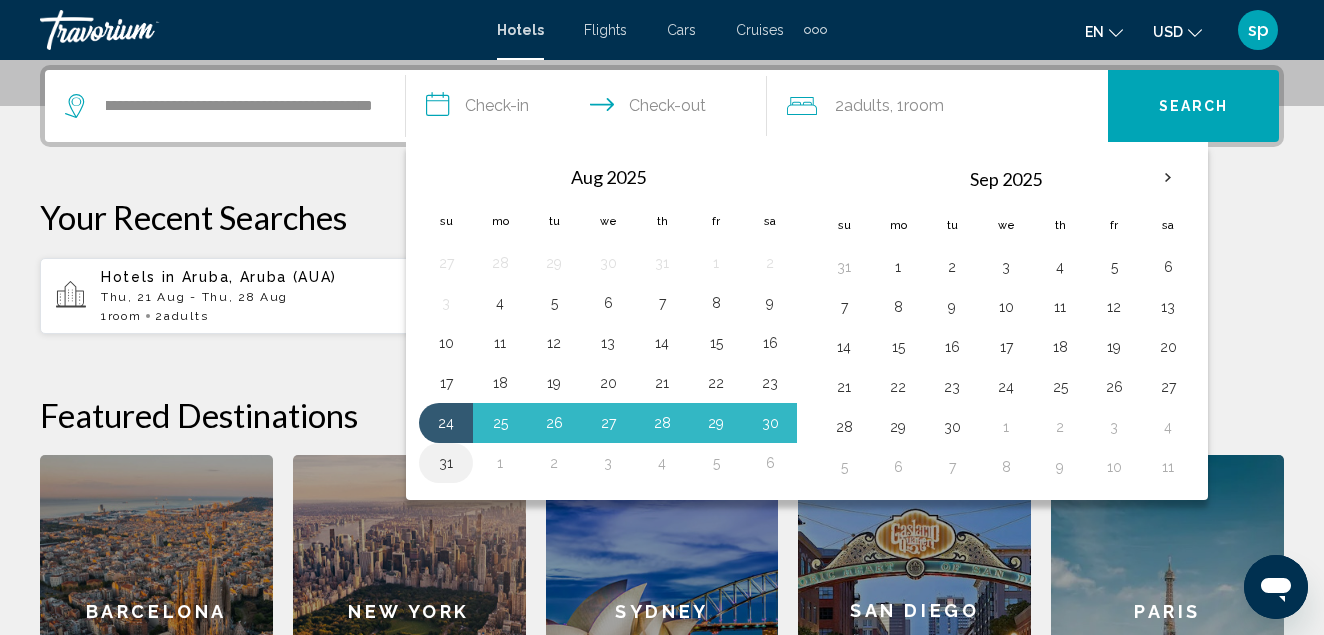 click on "31" at bounding box center [446, 463] 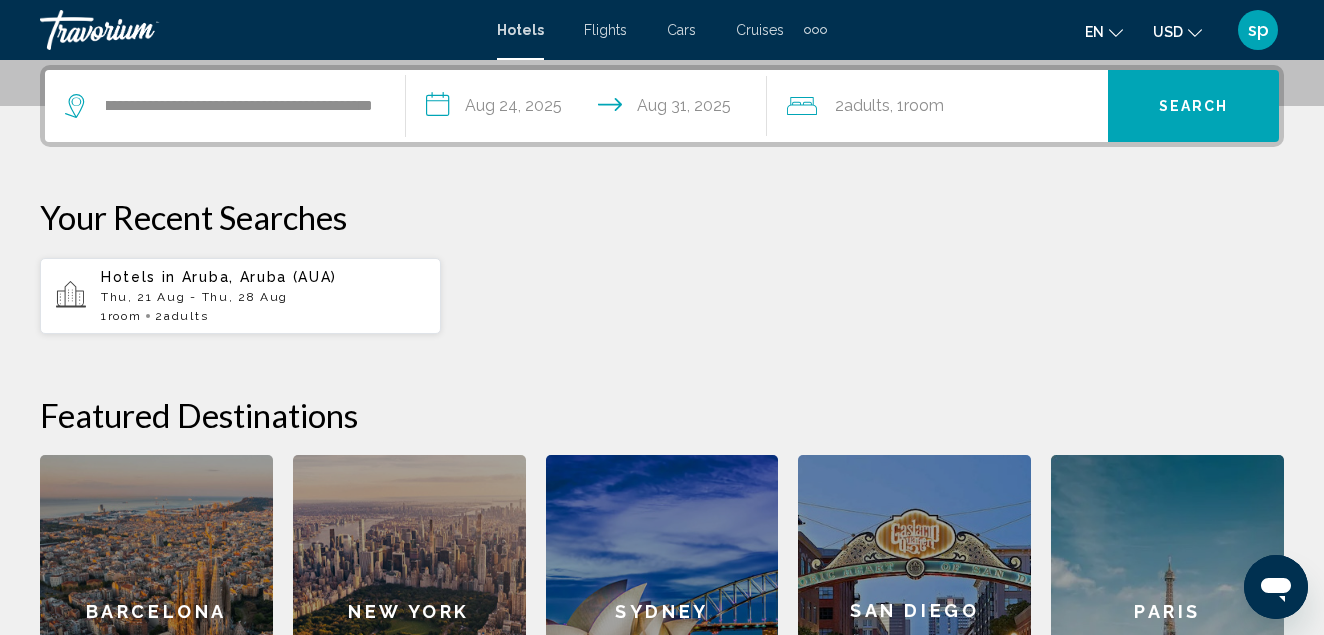 click on "2  Adult Adults , 1  Room rooms" 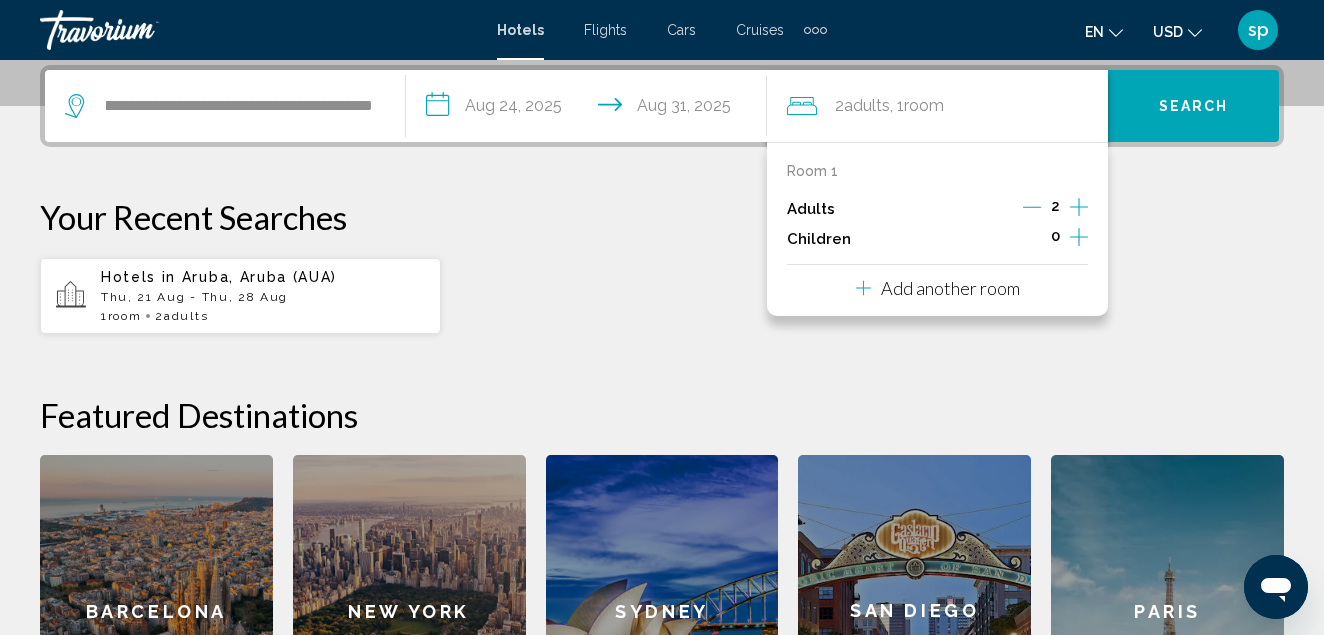 click 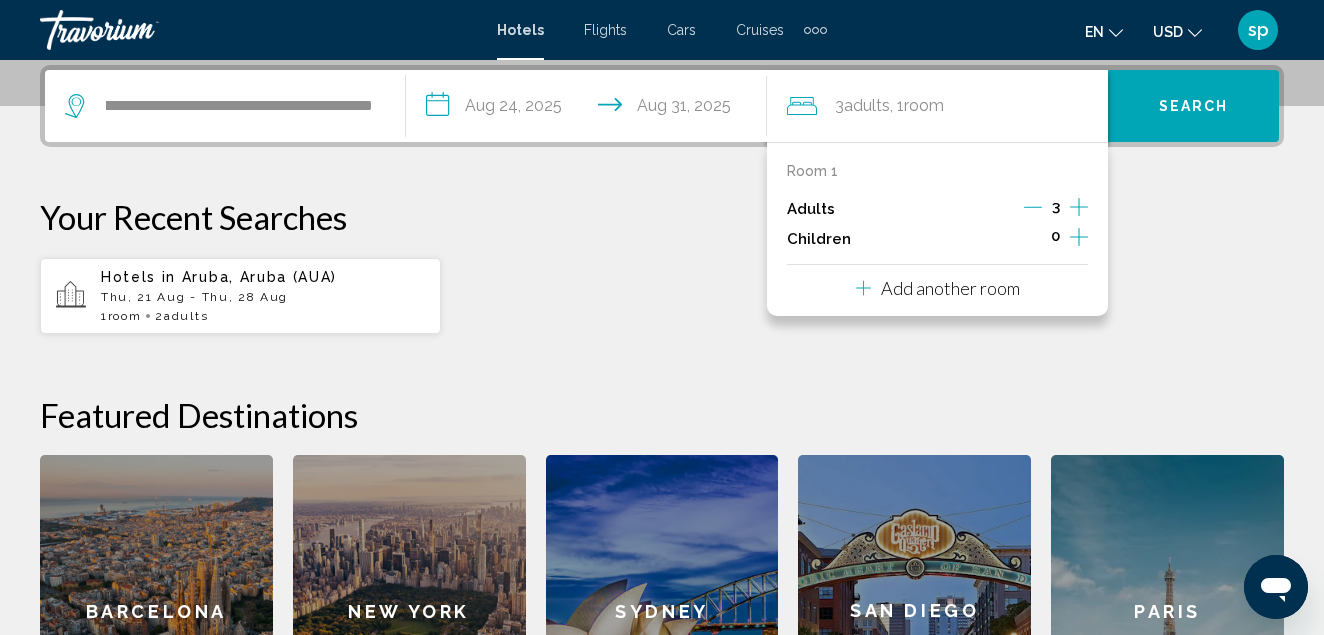 click 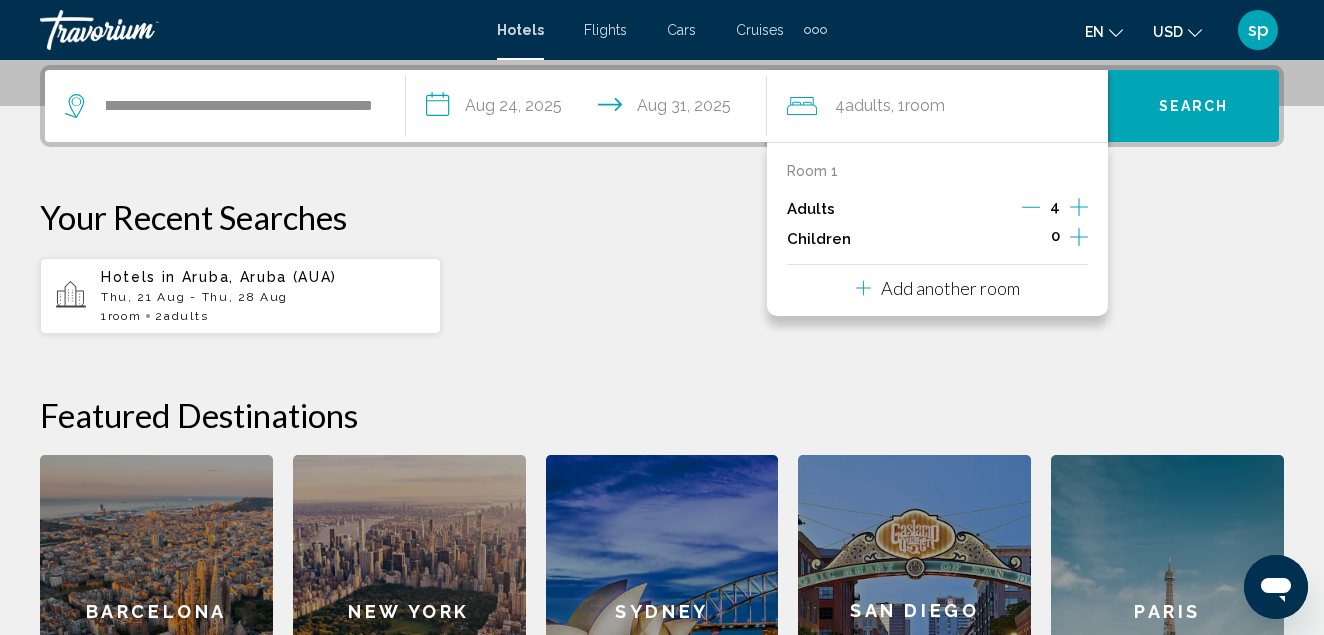 click 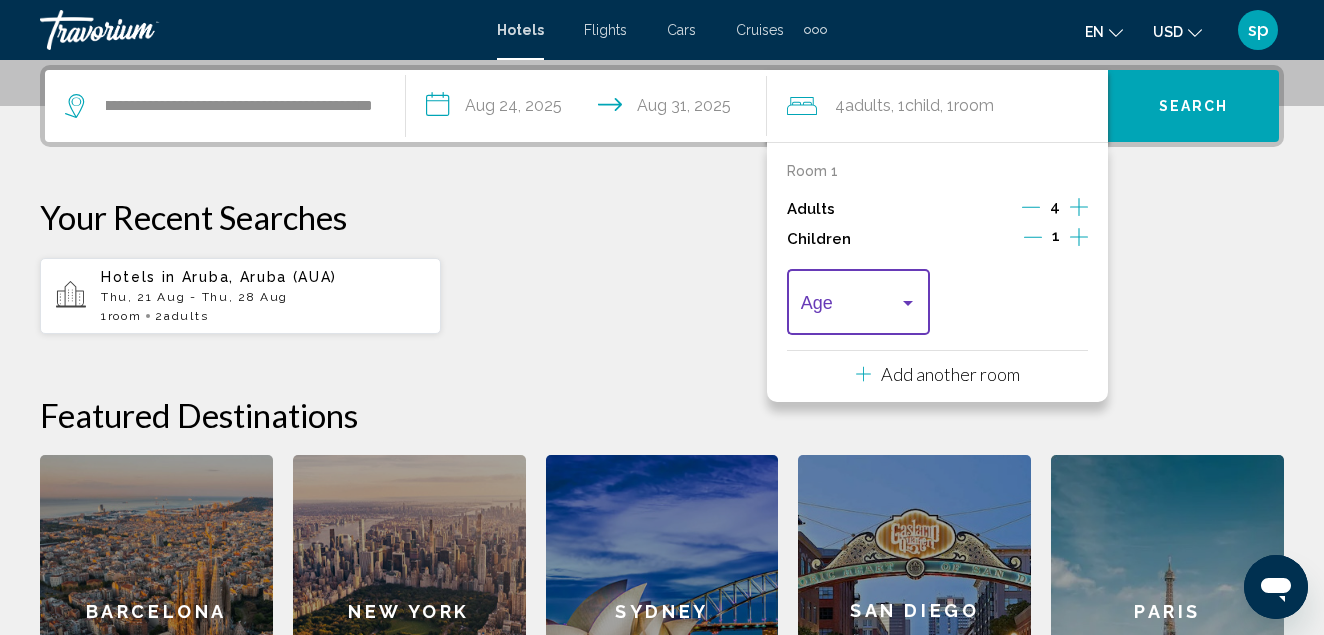 click at bounding box center [908, 303] 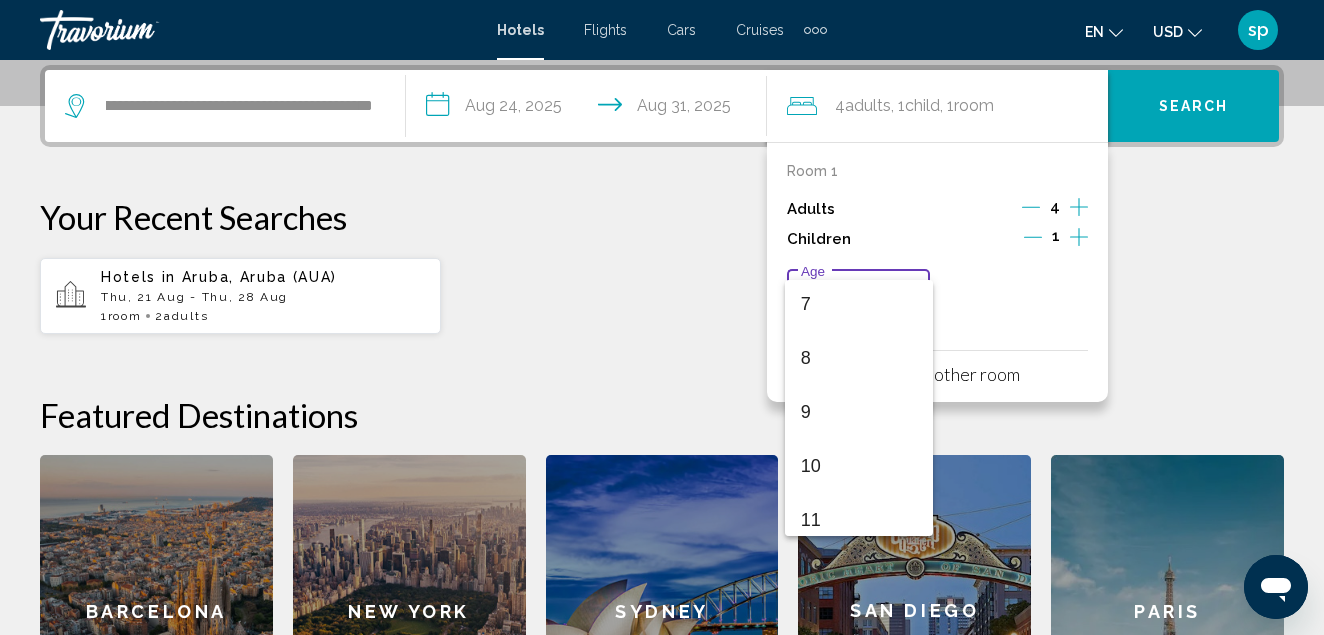 scroll, scrollTop: 396, scrollLeft: 0, axis: vertical 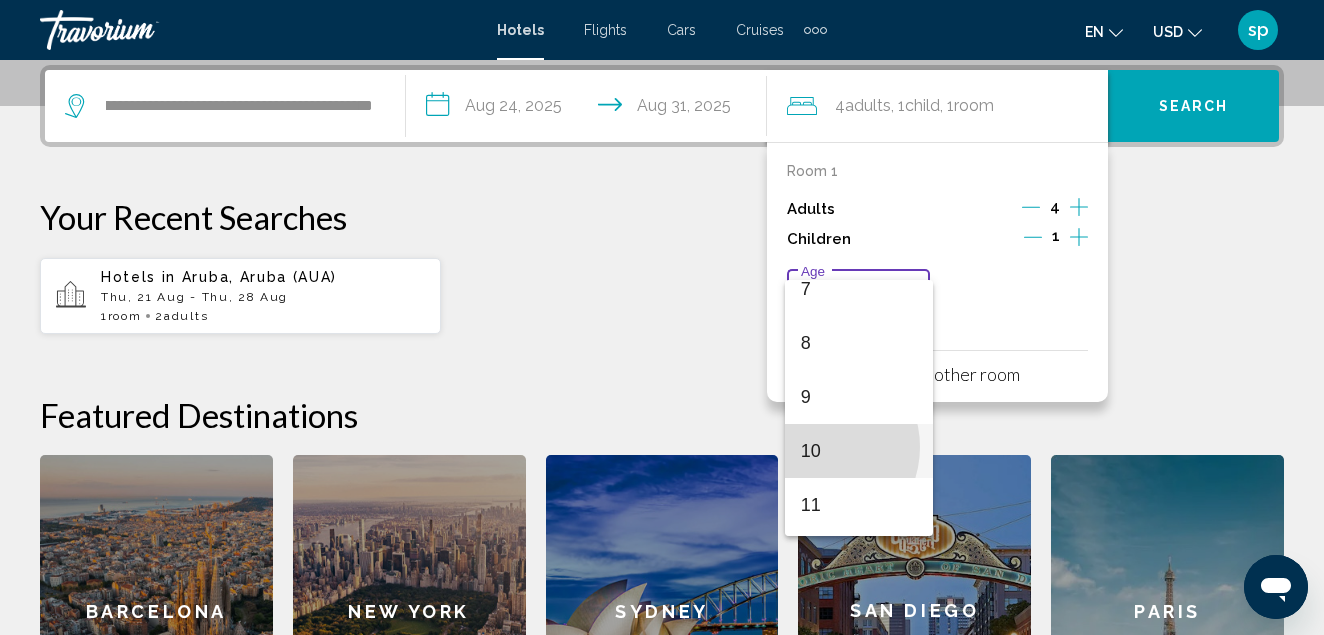 click on "10" at bounding box center (859, 451) 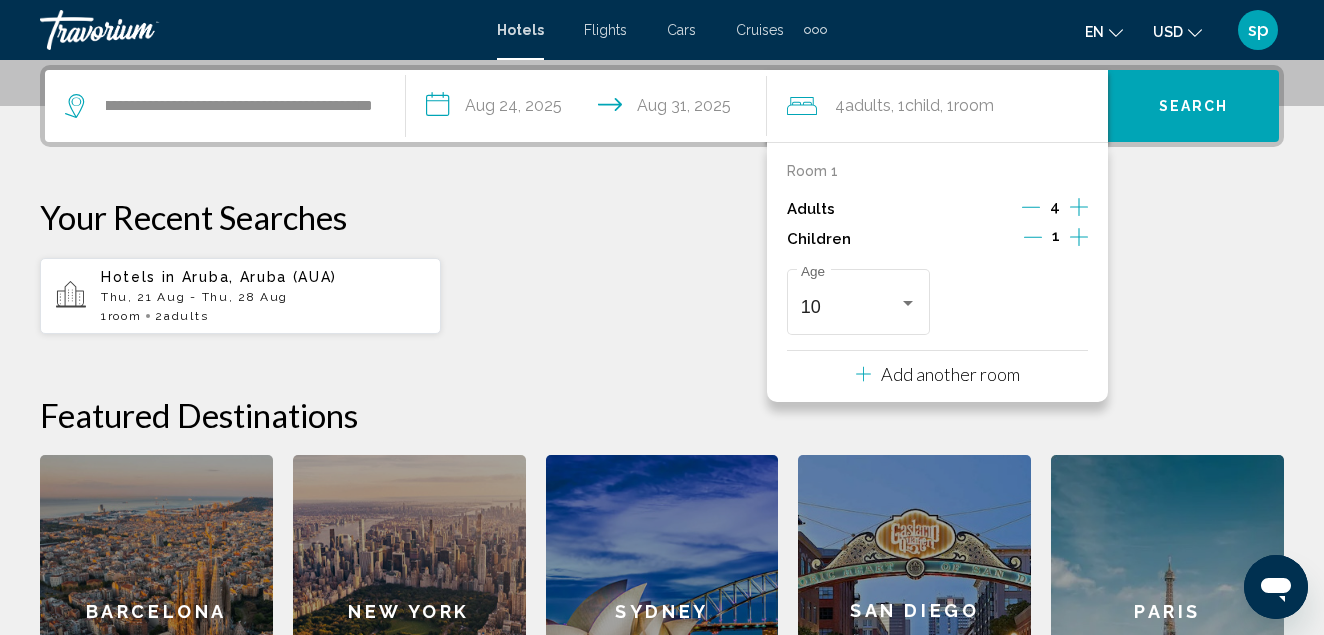 click on "Search" at bounding box center (1194, 107) 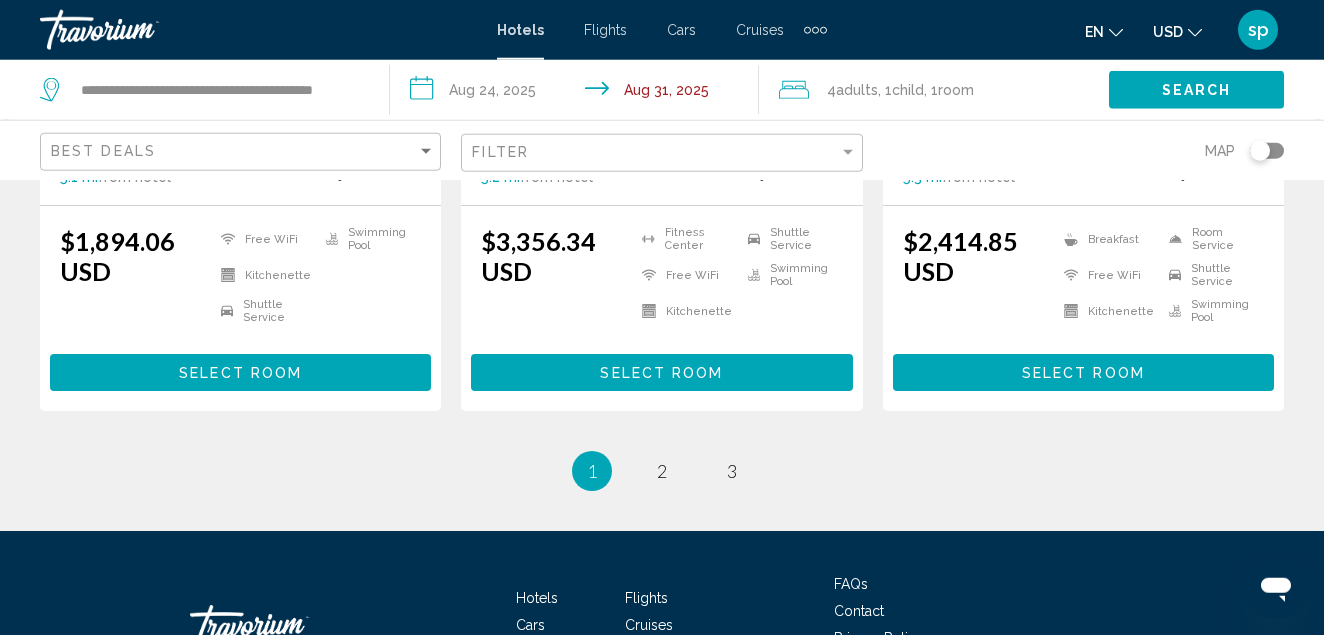 scroll, scrollTop: 2946, scrollLeft: 0, axis: vertical 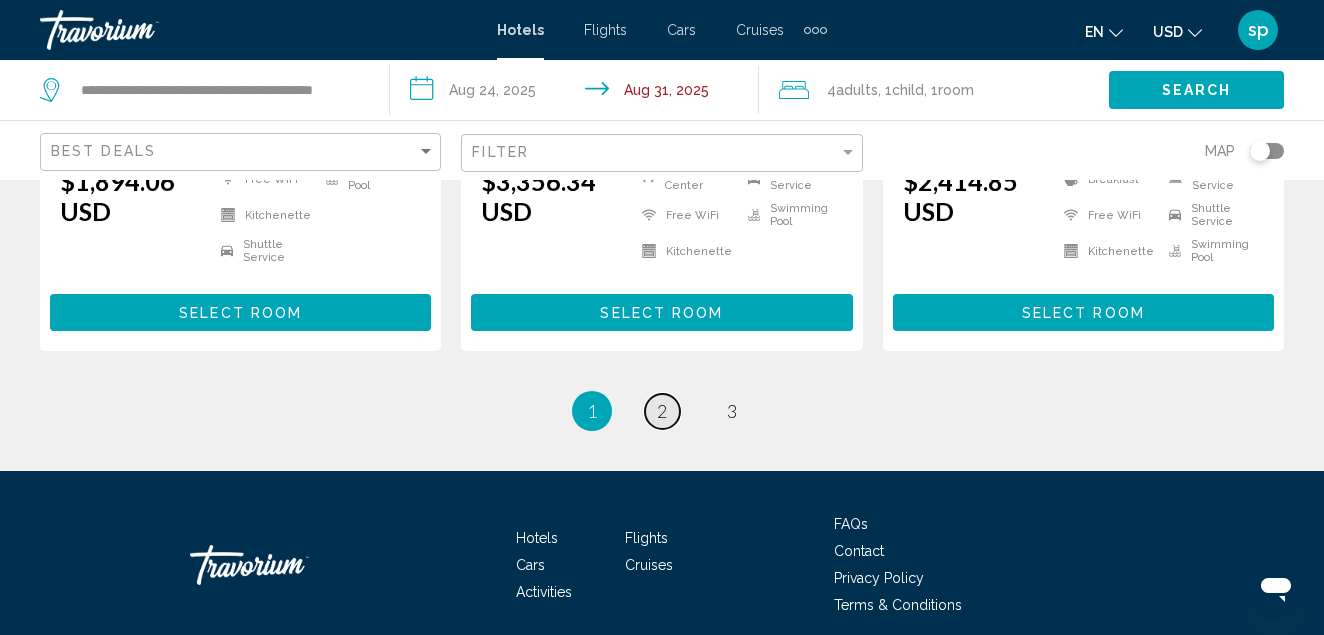 click on "2" at bounding box center [662, 411] 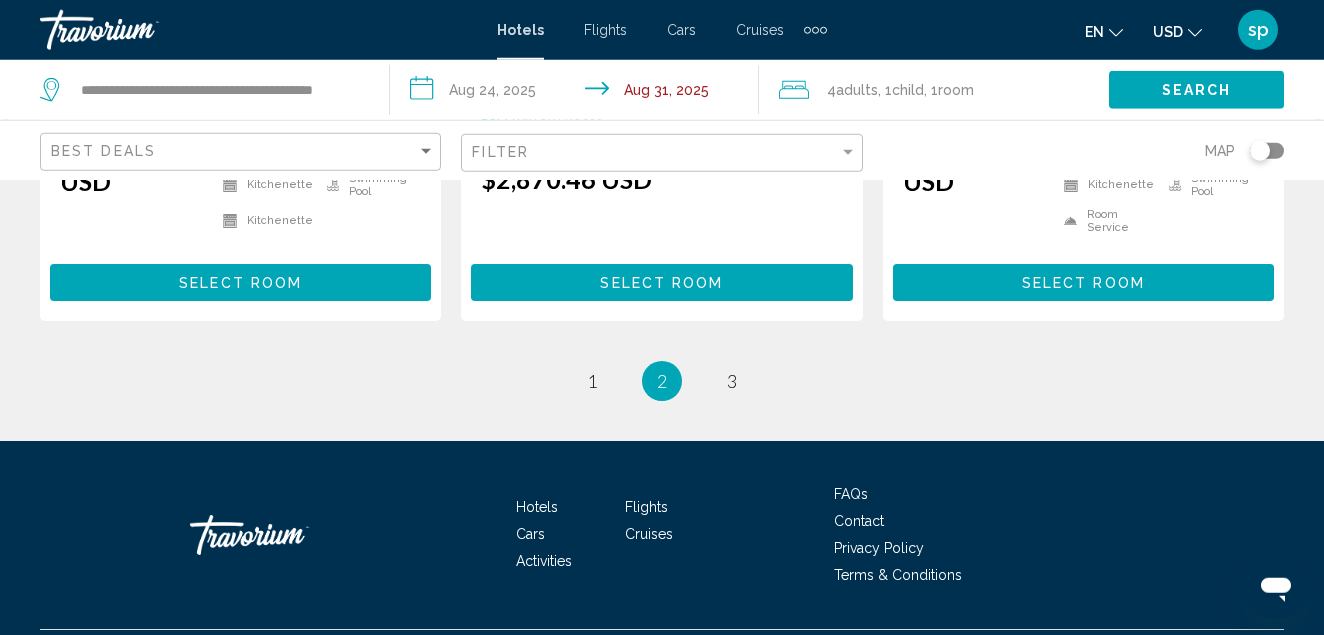 scroll, scrollTop: 2999, scrollLeft: 0, axis: vertical 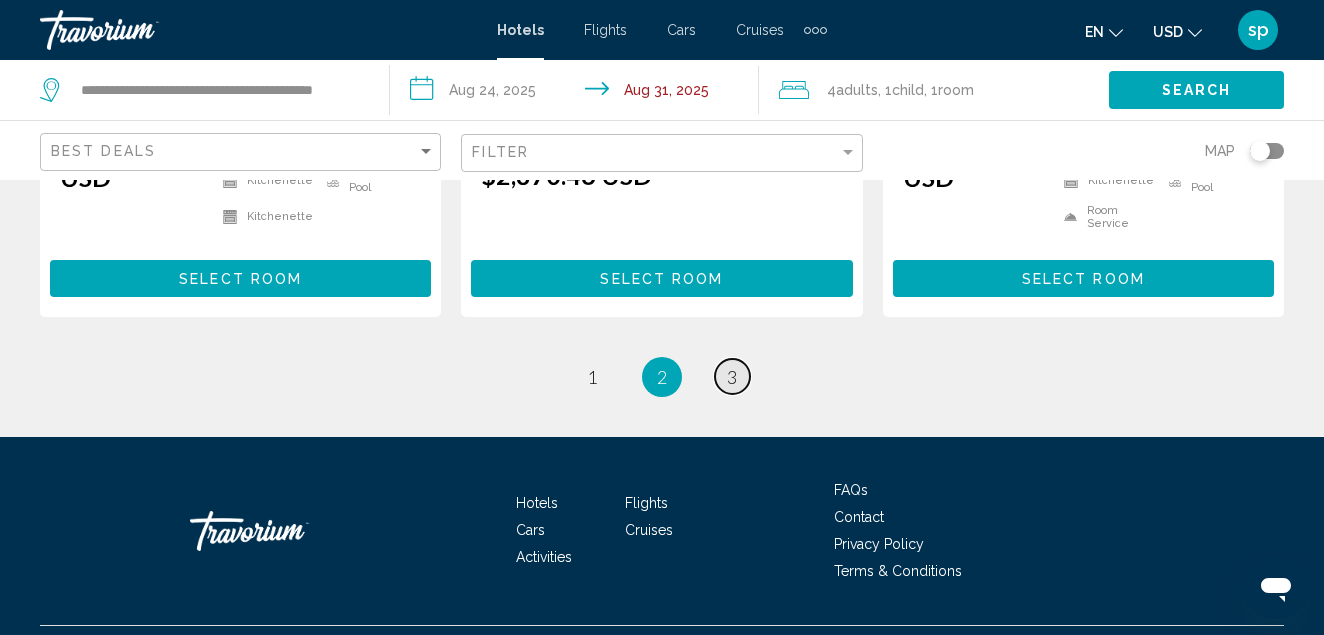 click on "3" at bounding box center [732, 377] 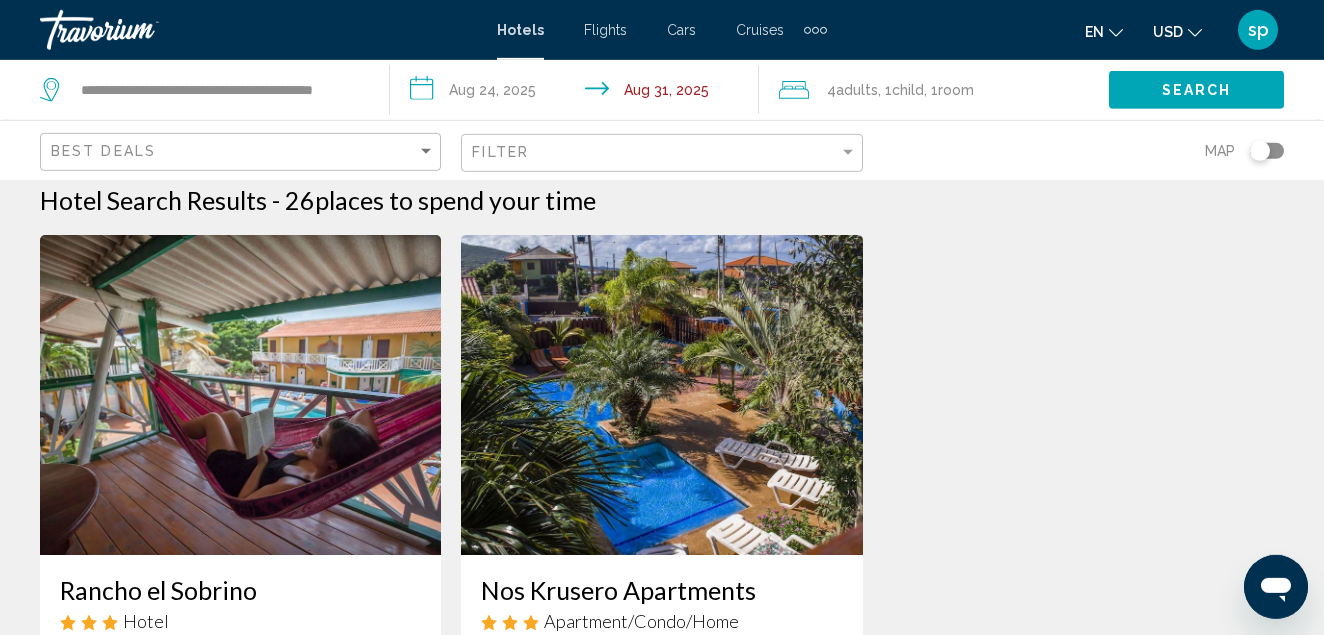 scroll, scrollTop: 0, scrollLeft: 0, axis: both 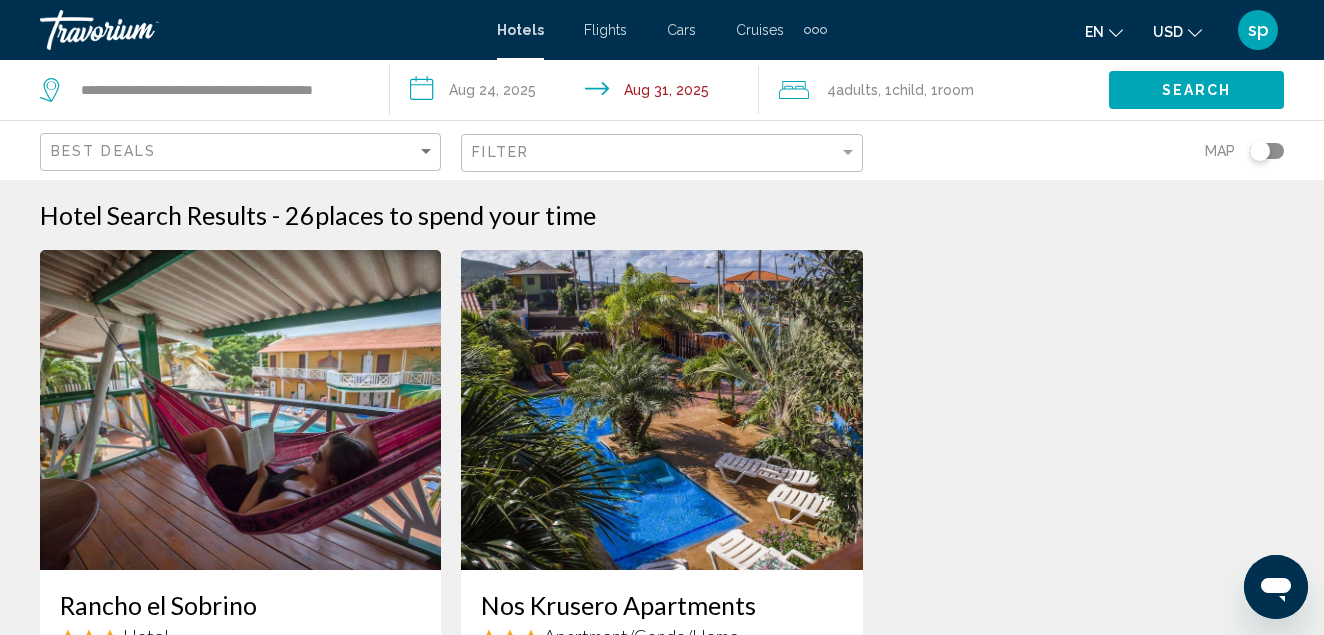 drag, startPoint x: 359, startPoint y: 89, endPoint x: 180, endPoint y: 81, distance: 179.17868 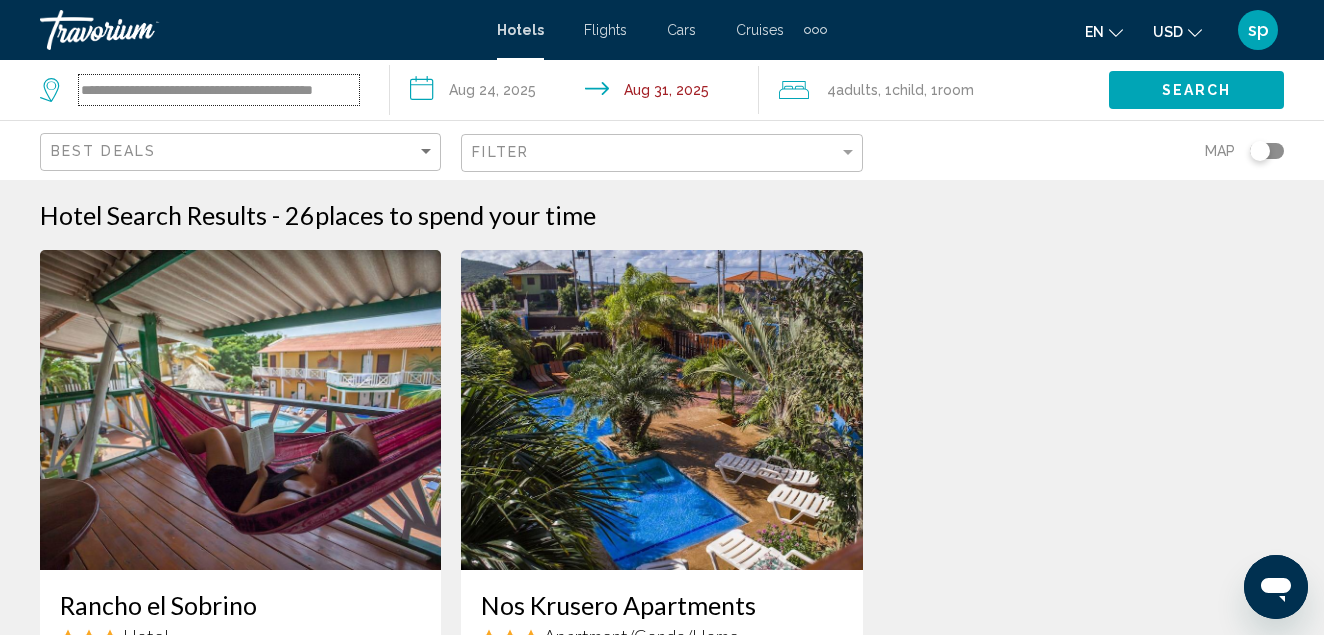 scroll, scrollTop: 0, scrollLeft: 42, axis: horizontal 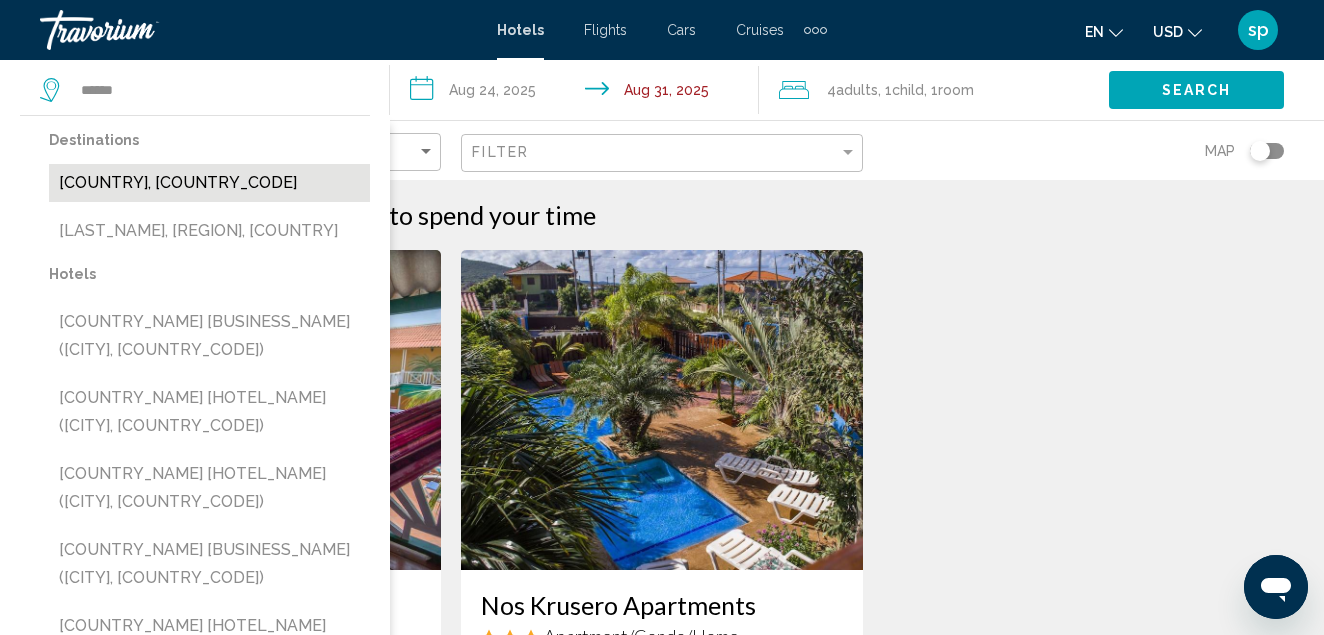 click on "[COUNTRY], [COUNTRY_CODE]" at bounding box center (209, 183) 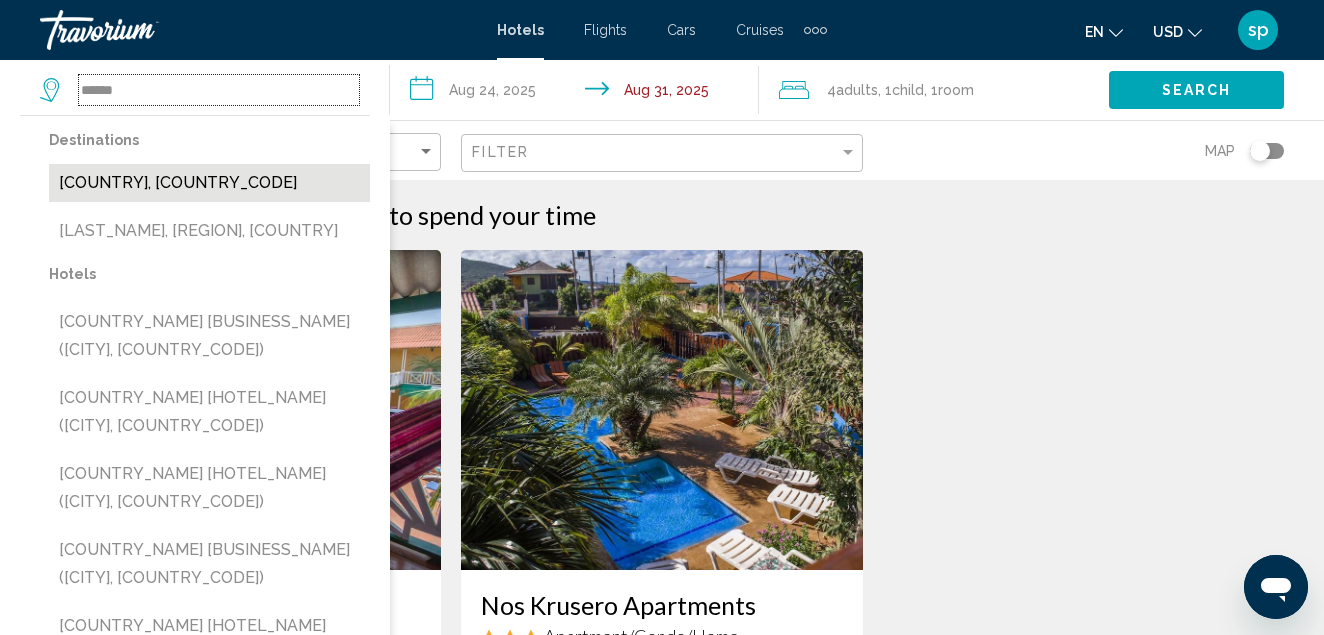 type on "**********" 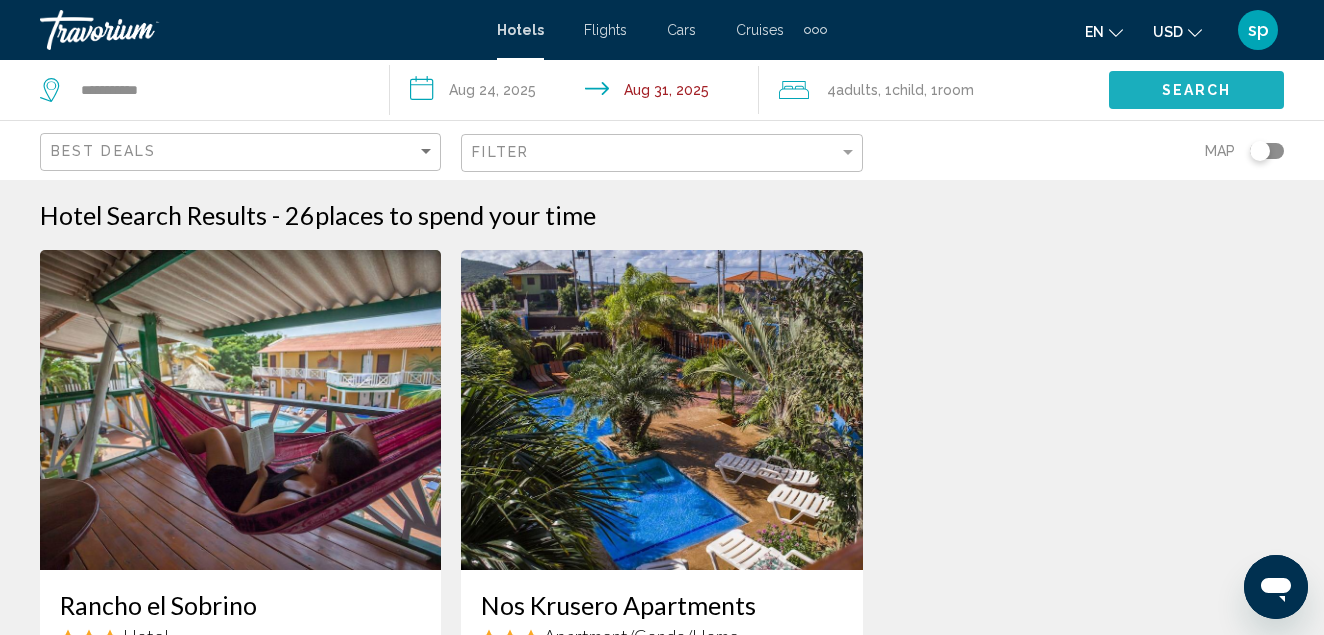 click on "Search" 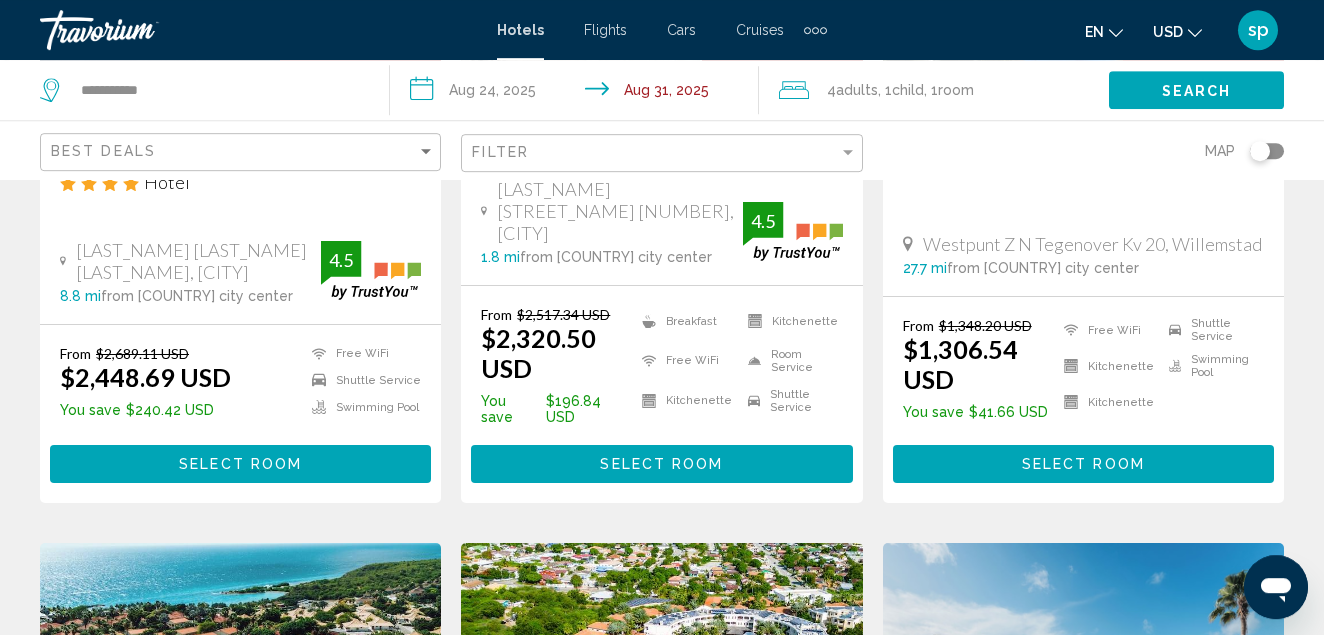 scroll, scrollTop: 1224, scrollLeft: 0, axis: vertical 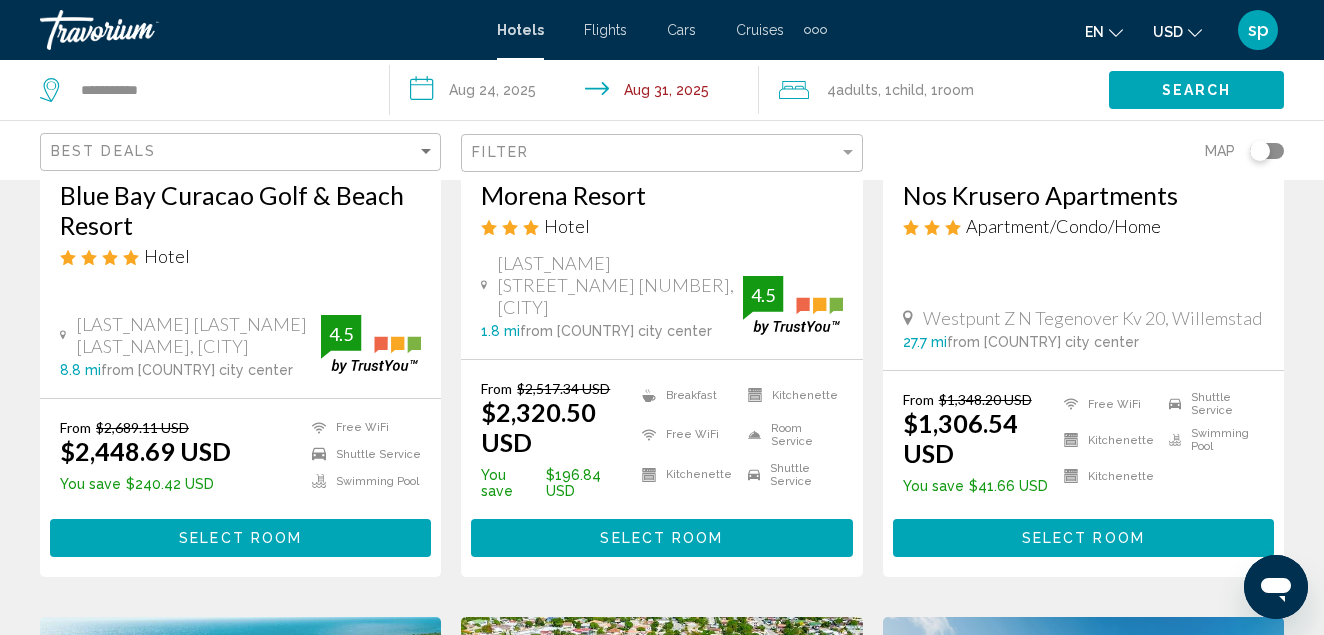 click on "**********" at bounding box center (579, 93) 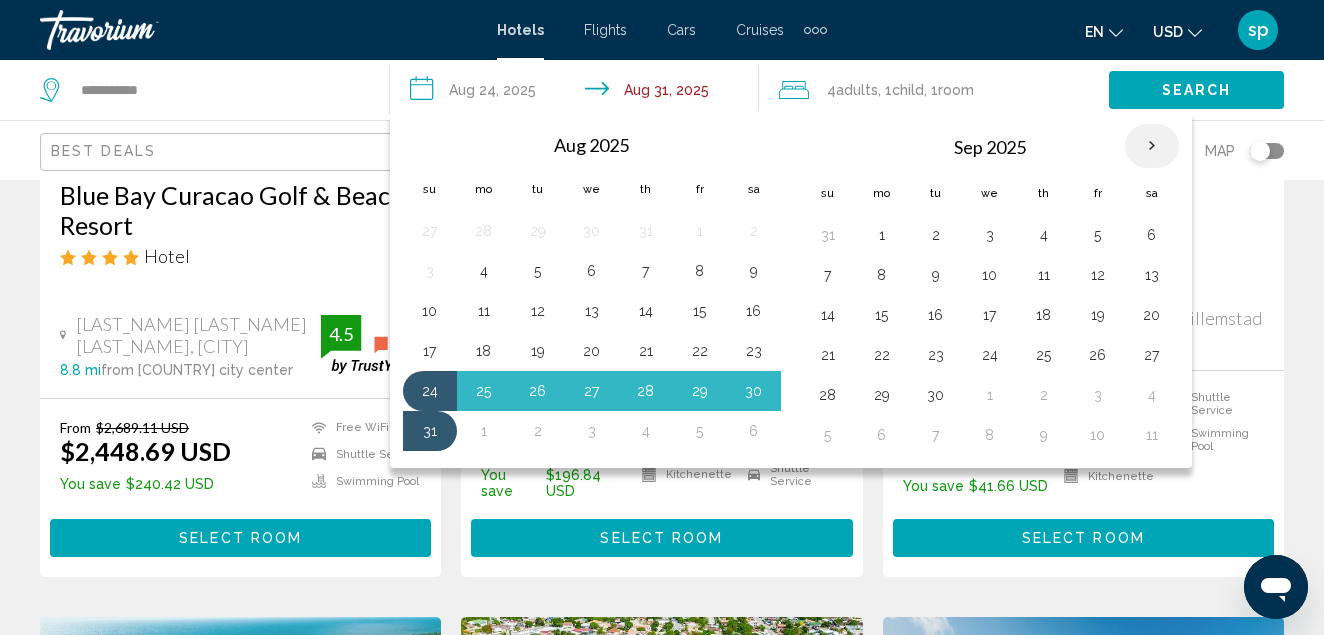 click at bounding box center (1152, 146) 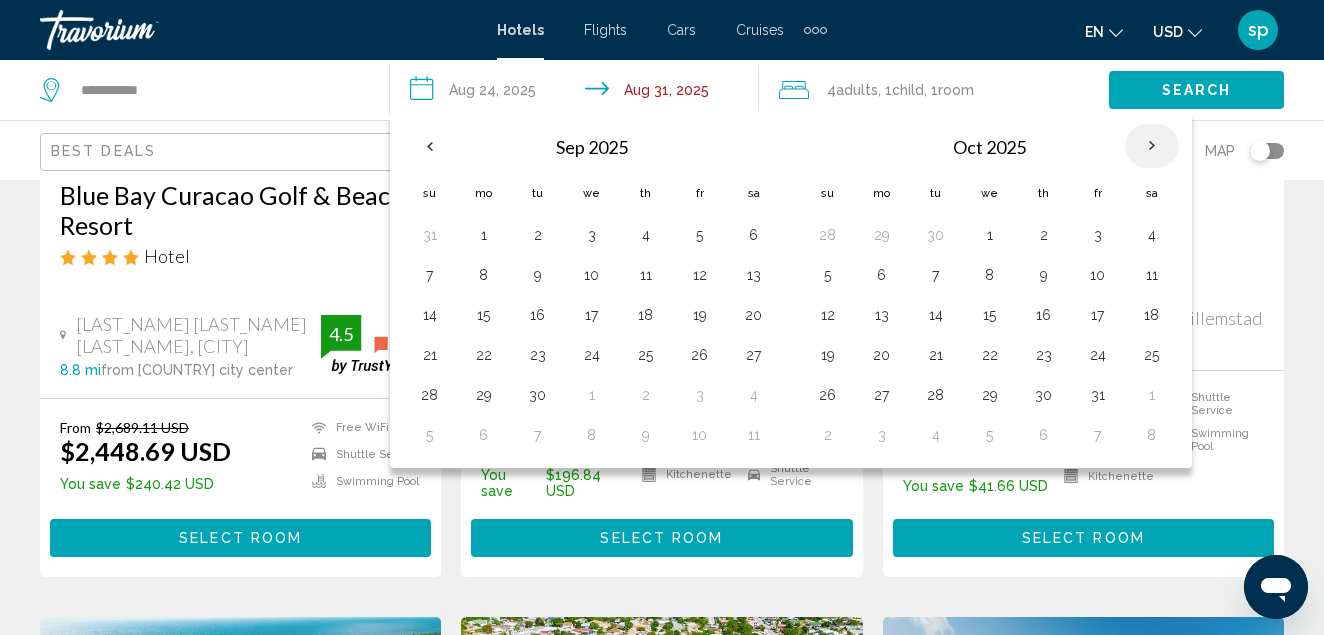click at bounding box center (1152, 146) 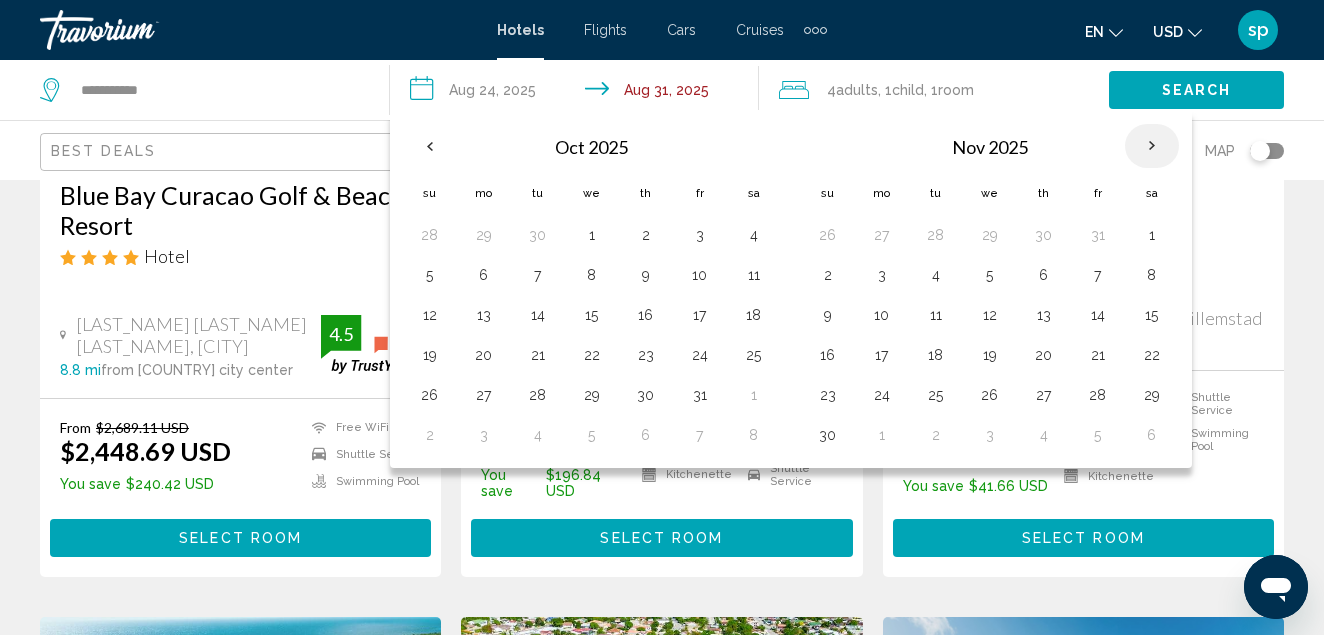 click at bounding box center (1152, 146) 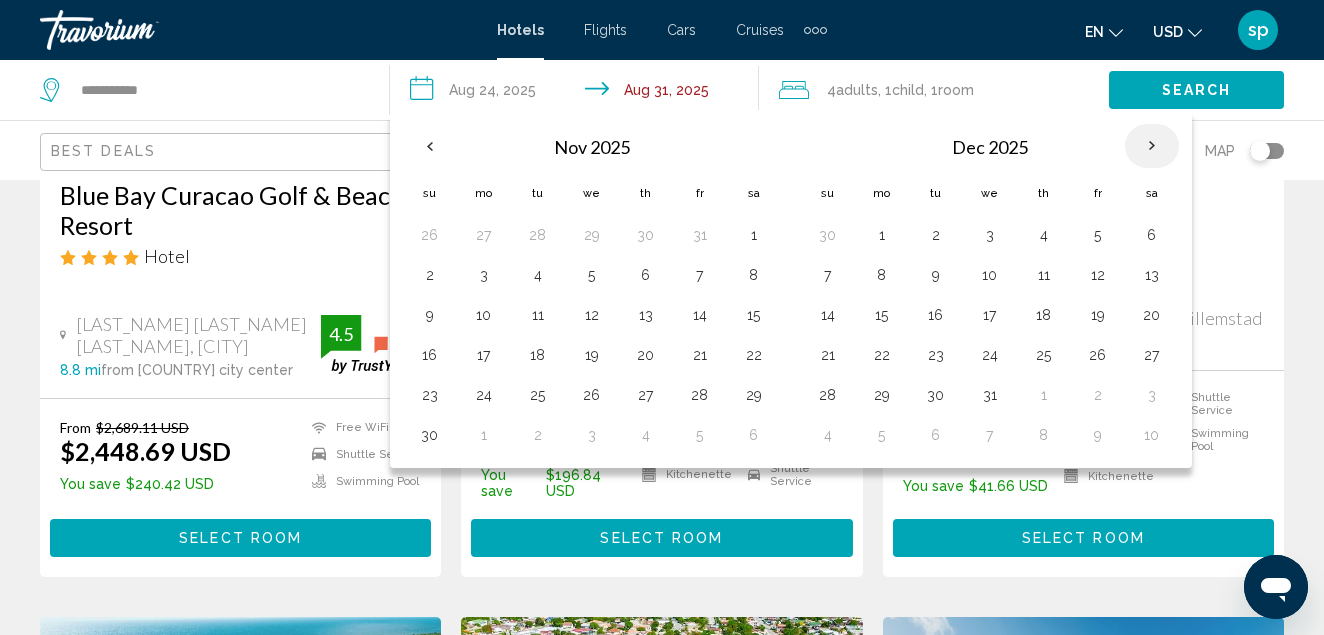 click at bounding box center [1152, 146] 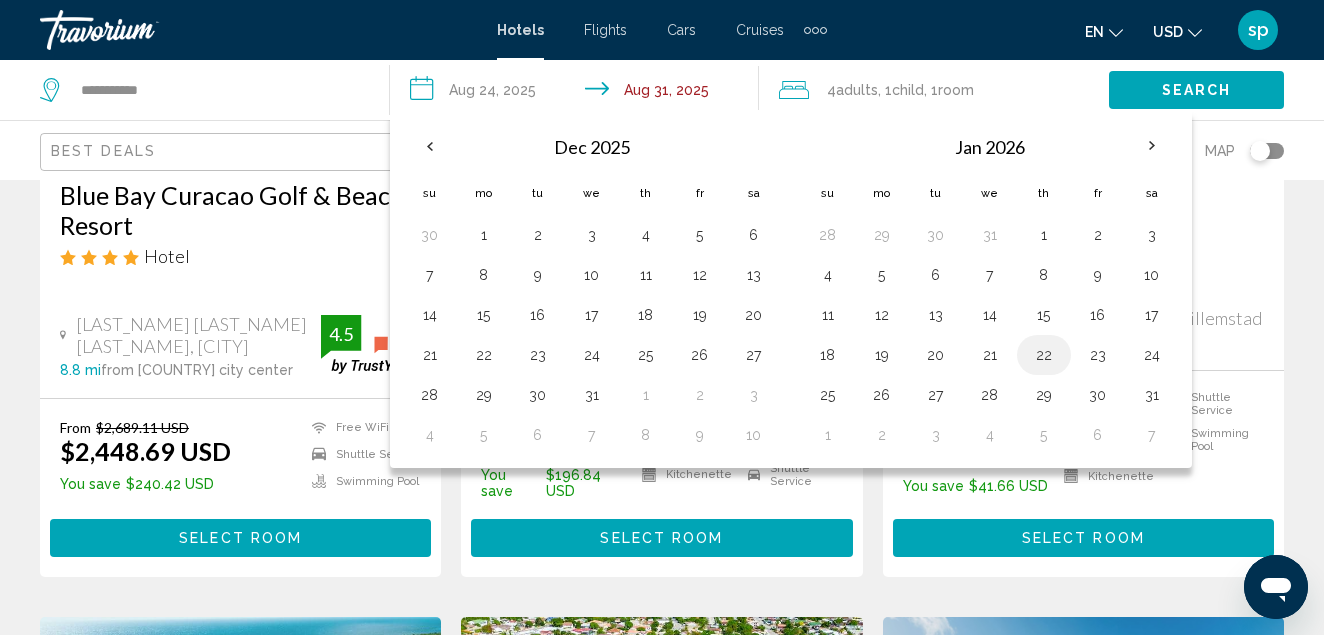 click on "22" at bounding box center [1044, 355] 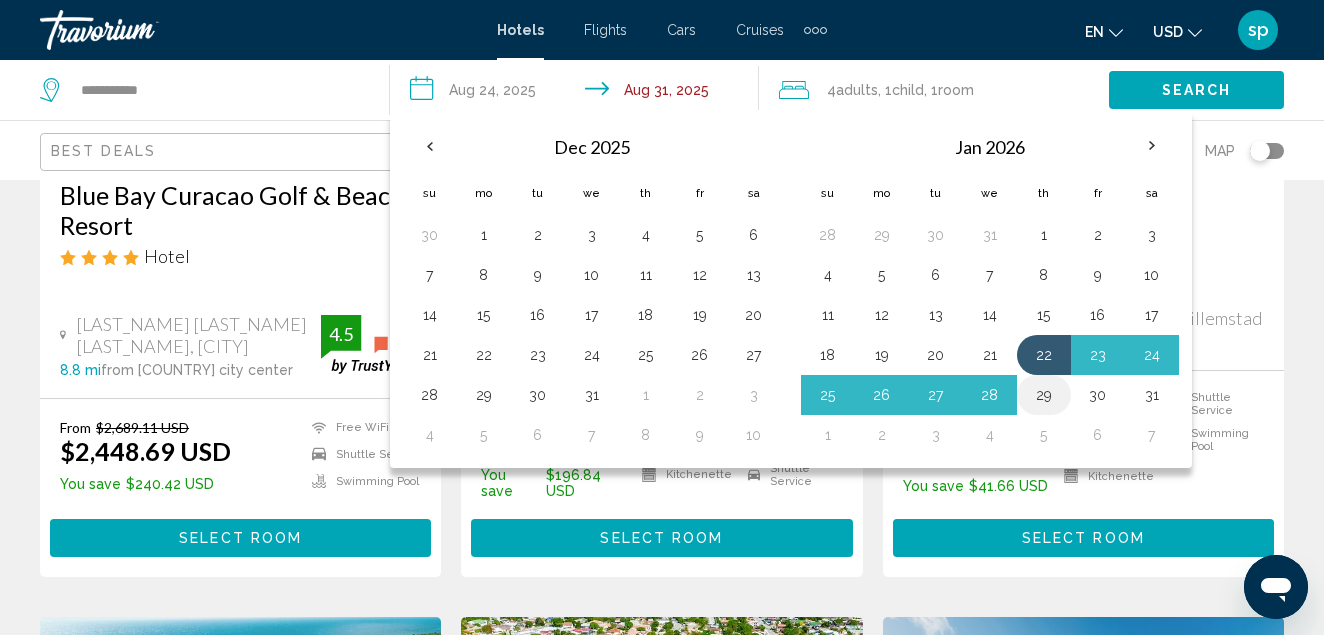 click on "29" at bounding box center [1044, 395] 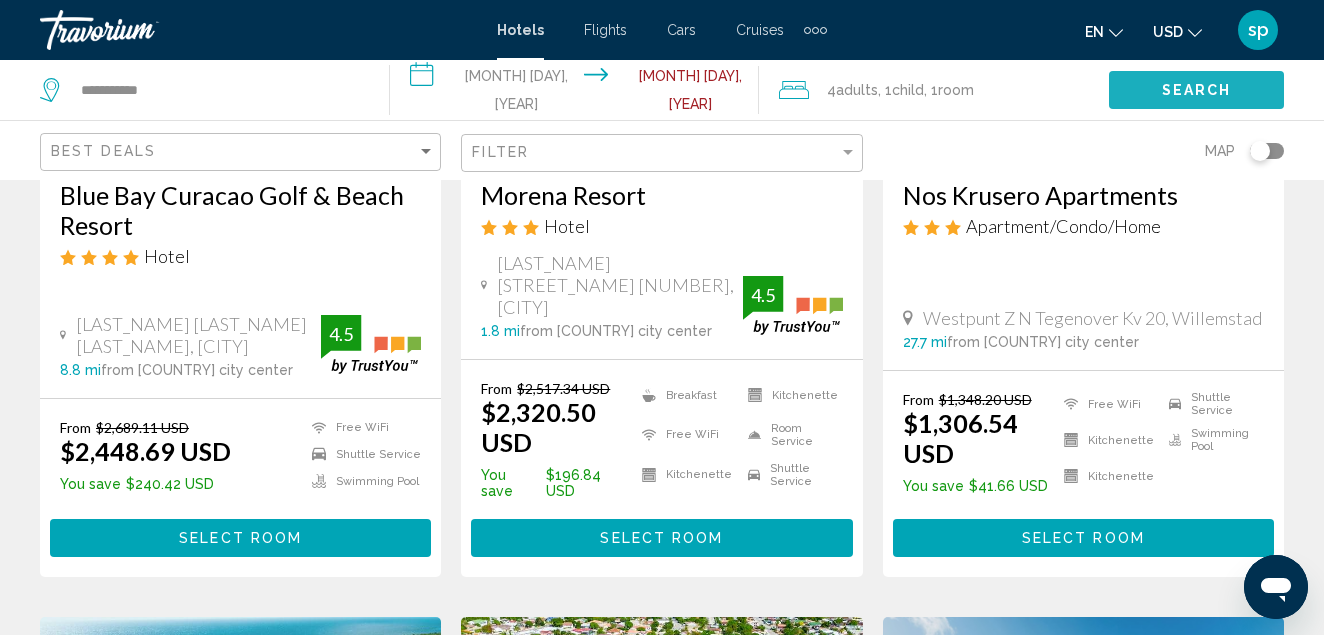 click on "Search" 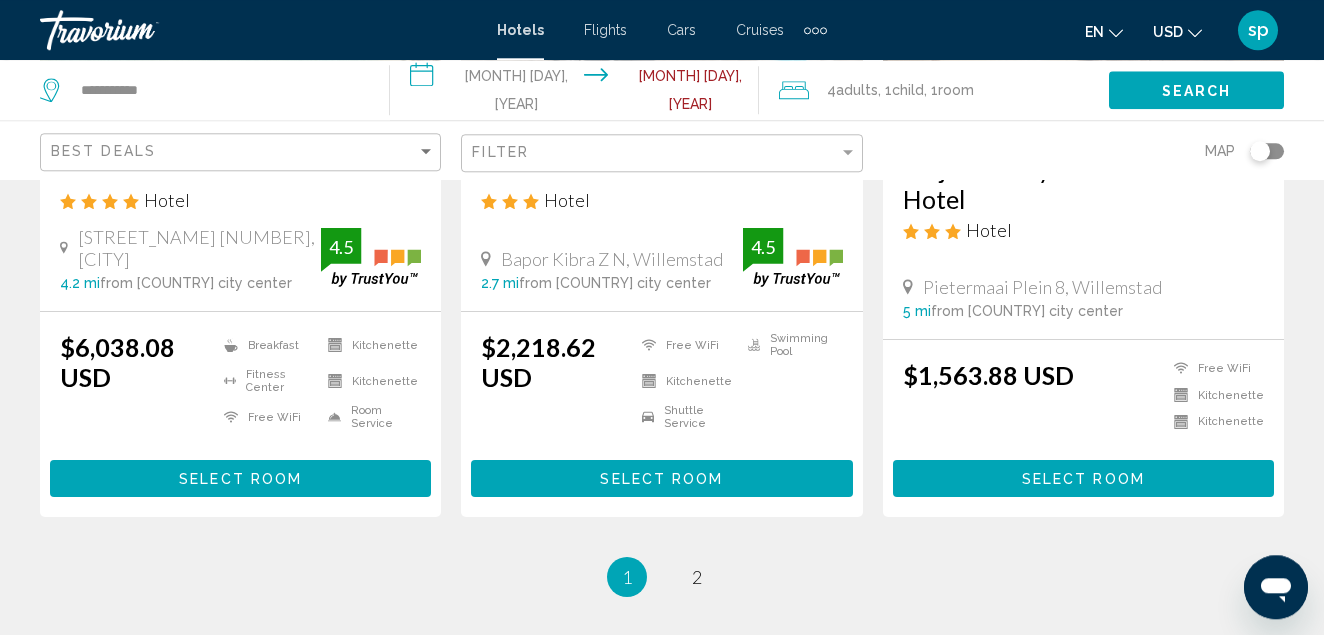 scroll, scrollTop: 2856, scrollLeft: 0, axis: vertical 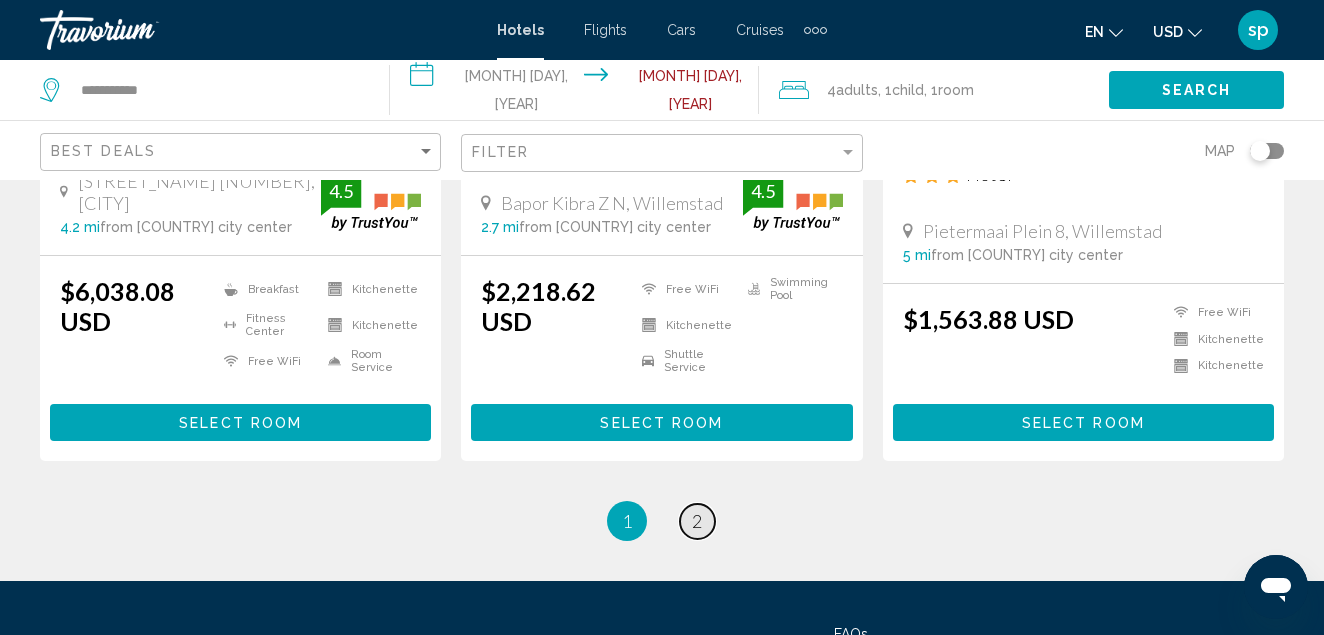 click on "2" at bounding box center (697, 521) 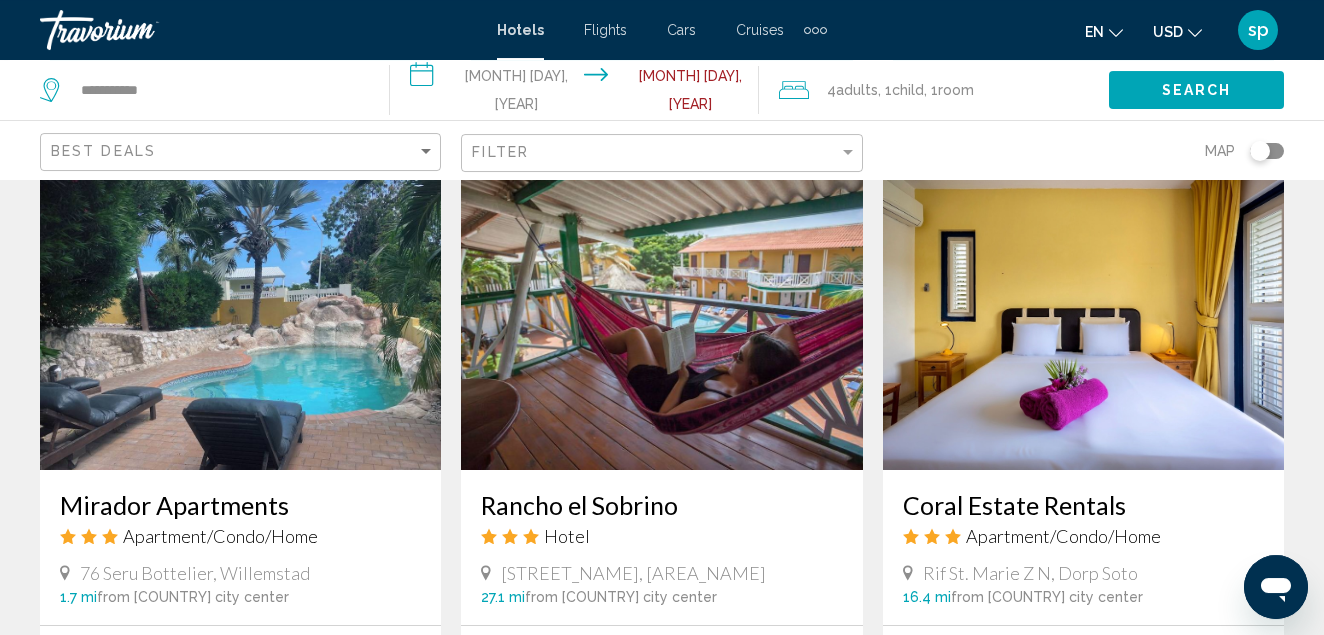 scroll, scrollTop: 816, scrollLeft: 0, axis: vertical 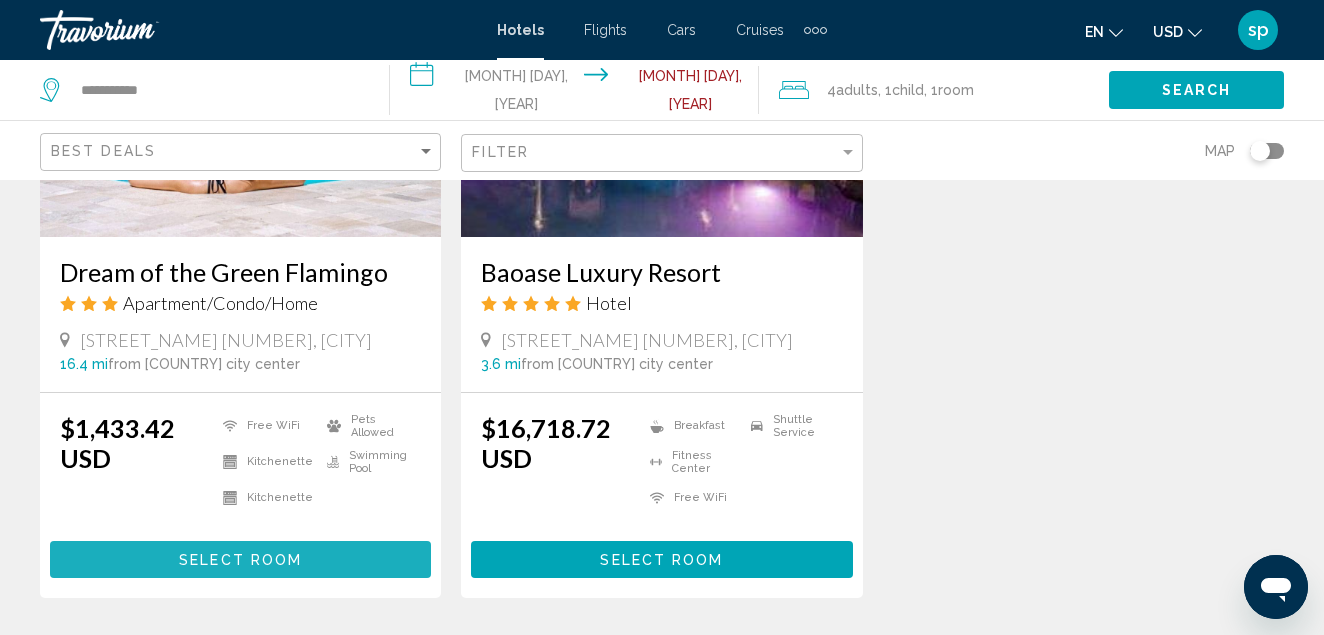 click on "Select Room" at bounding box center [240, 560] 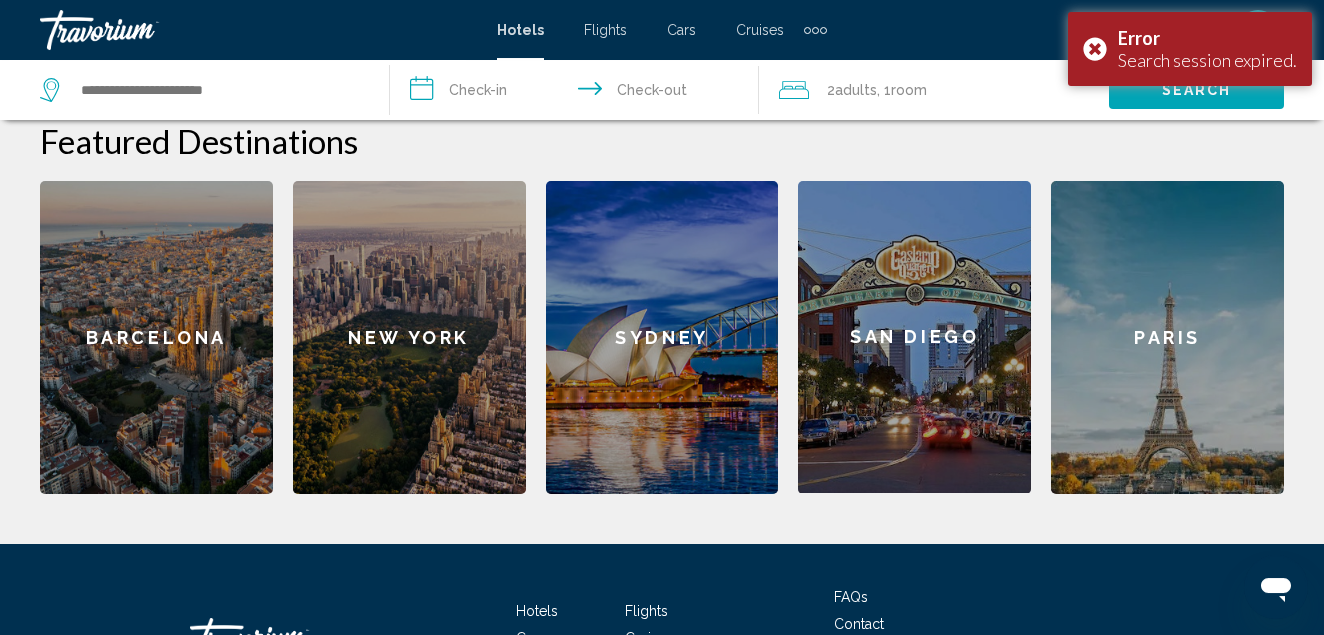 scroll, scrollTop: 816, scrollLeft: 0, axis: vertical 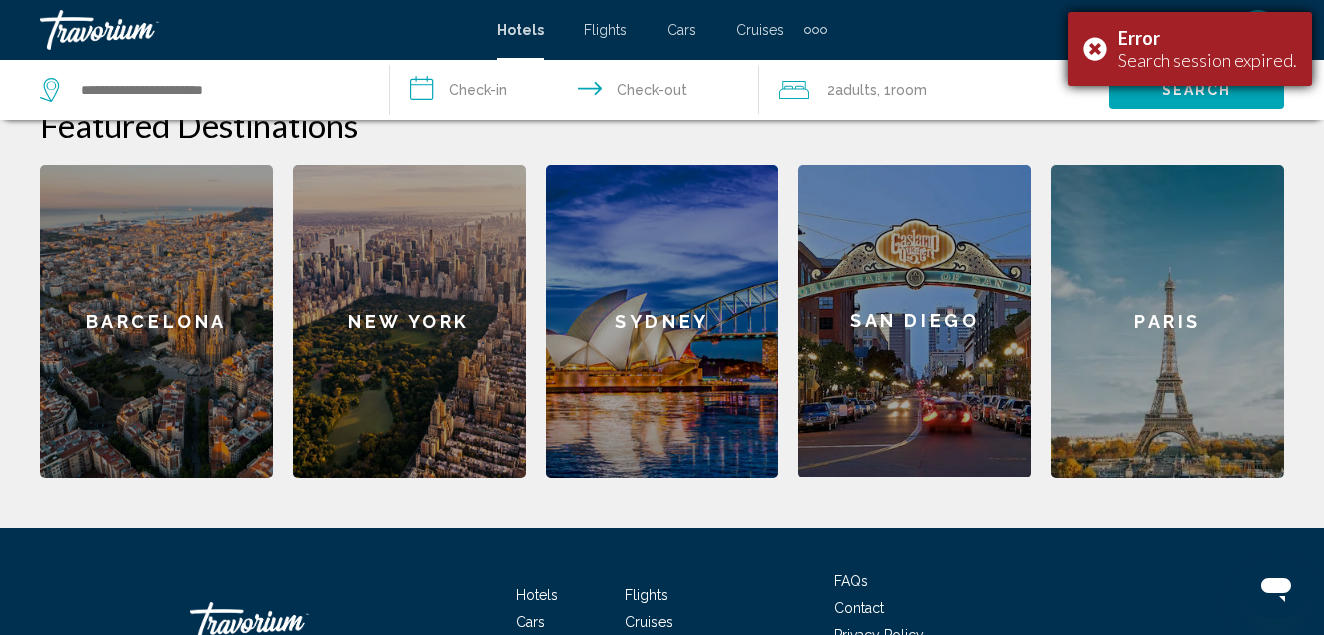 click on "Error   Search session expired." at bounding box center [1190, 49] 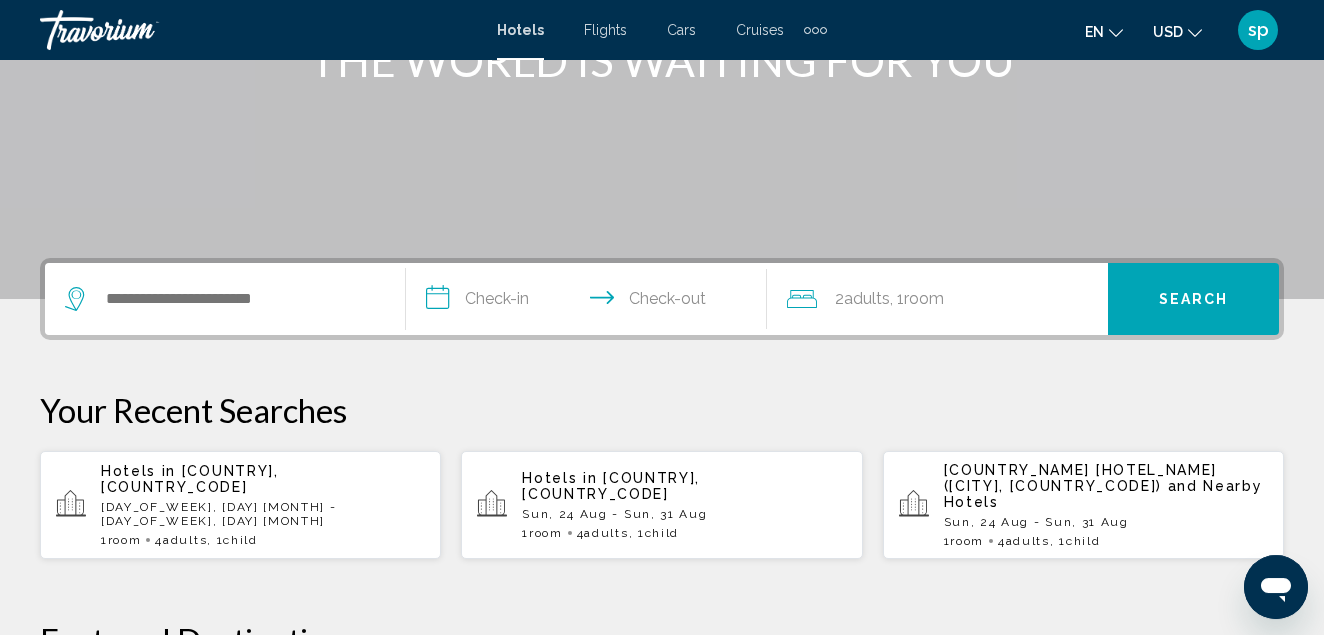 scroll, scrollTop: 306, scrollLeft: 0, axis: vertical 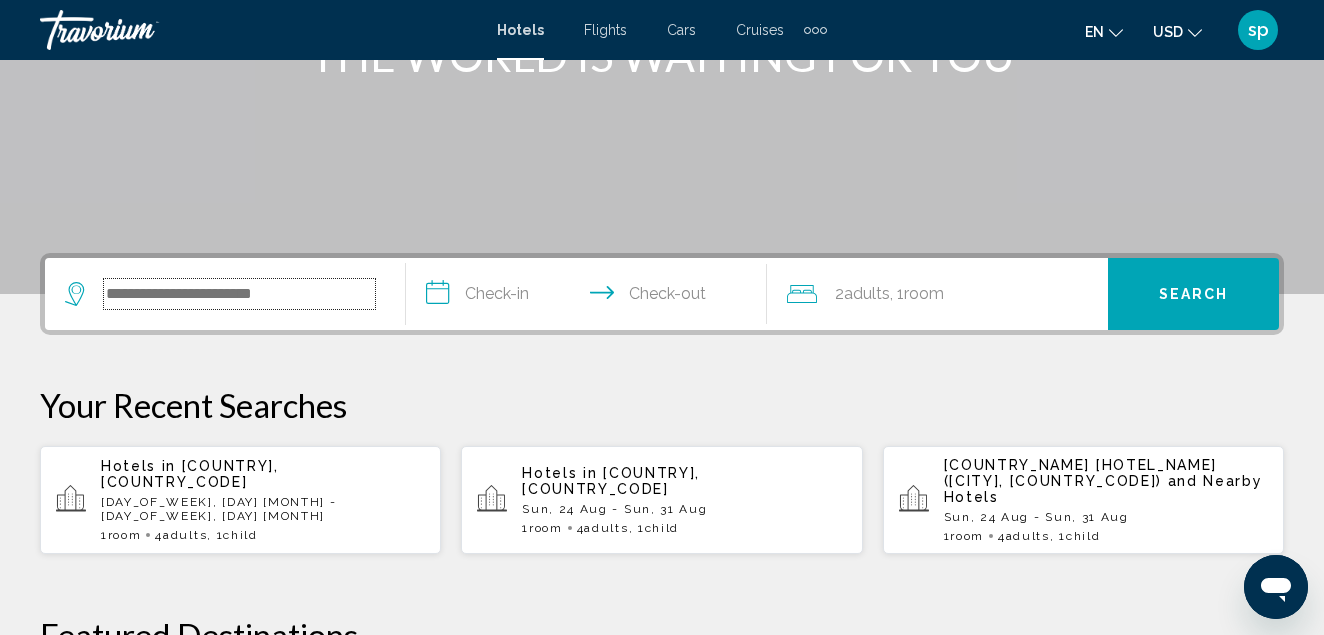 click at bounding box center (239, 294) 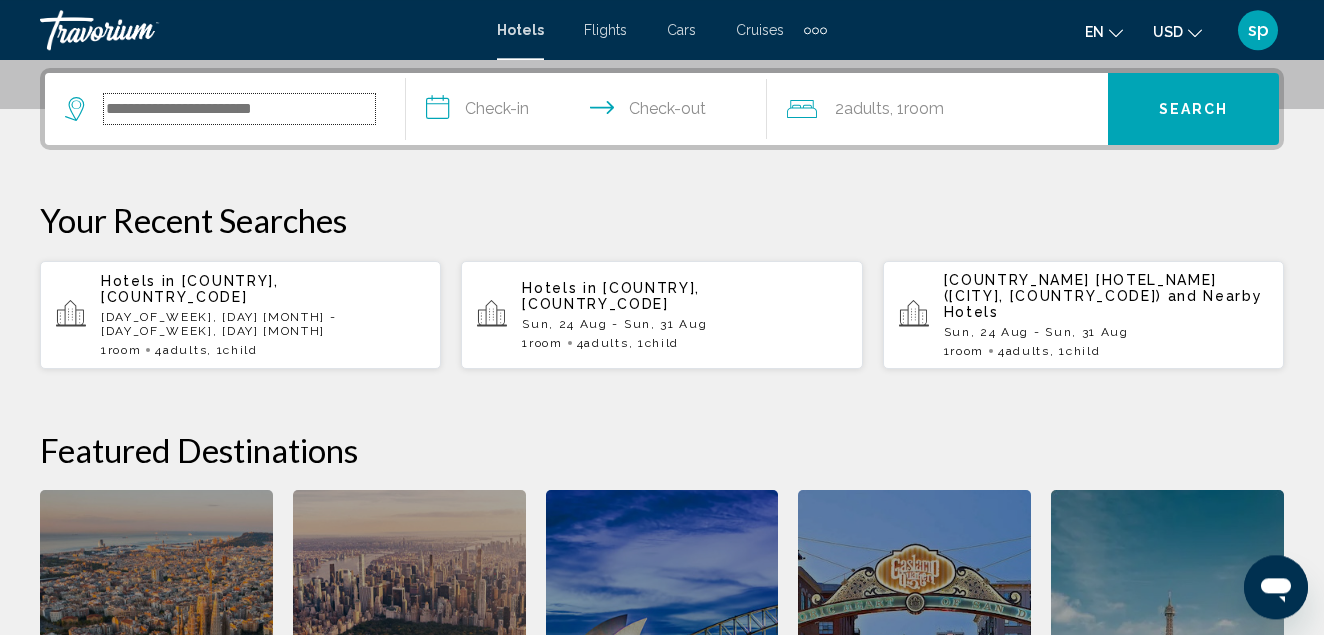 scroll, scrollTop: 494, scrollLeft: 0, axis: vertical 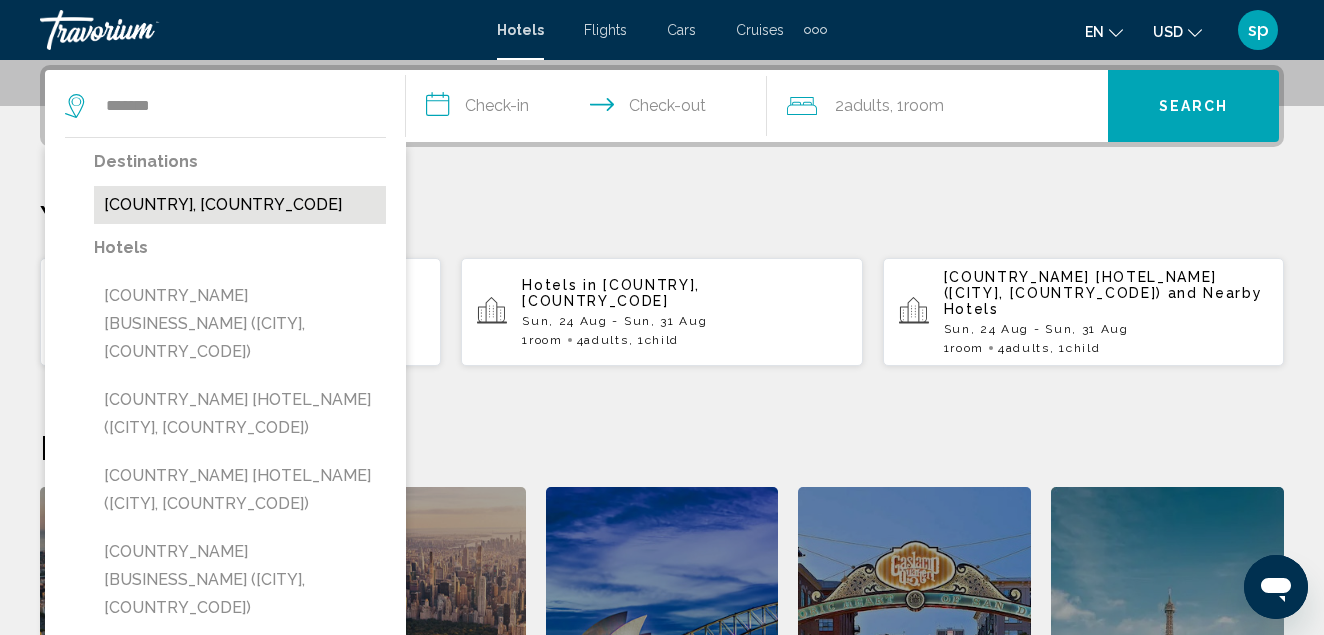 click on "[COUNTRY], [COUNTRY_CODE]" at bounding box center [240, 205] 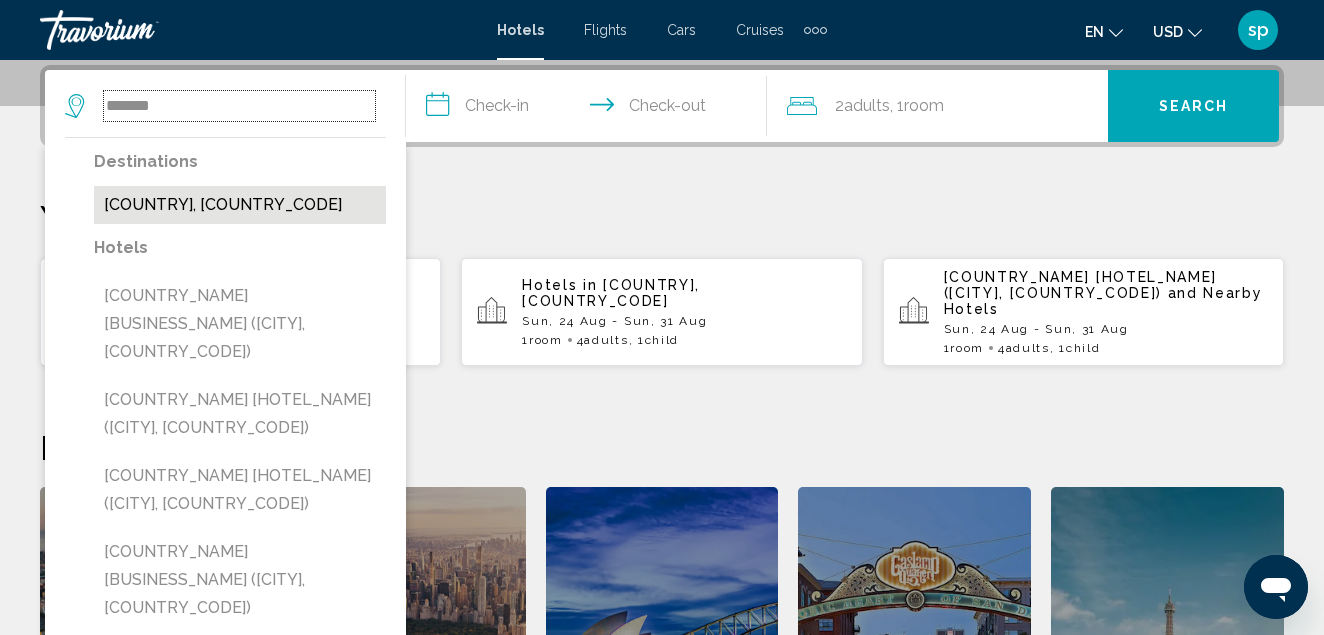 type on "**********" 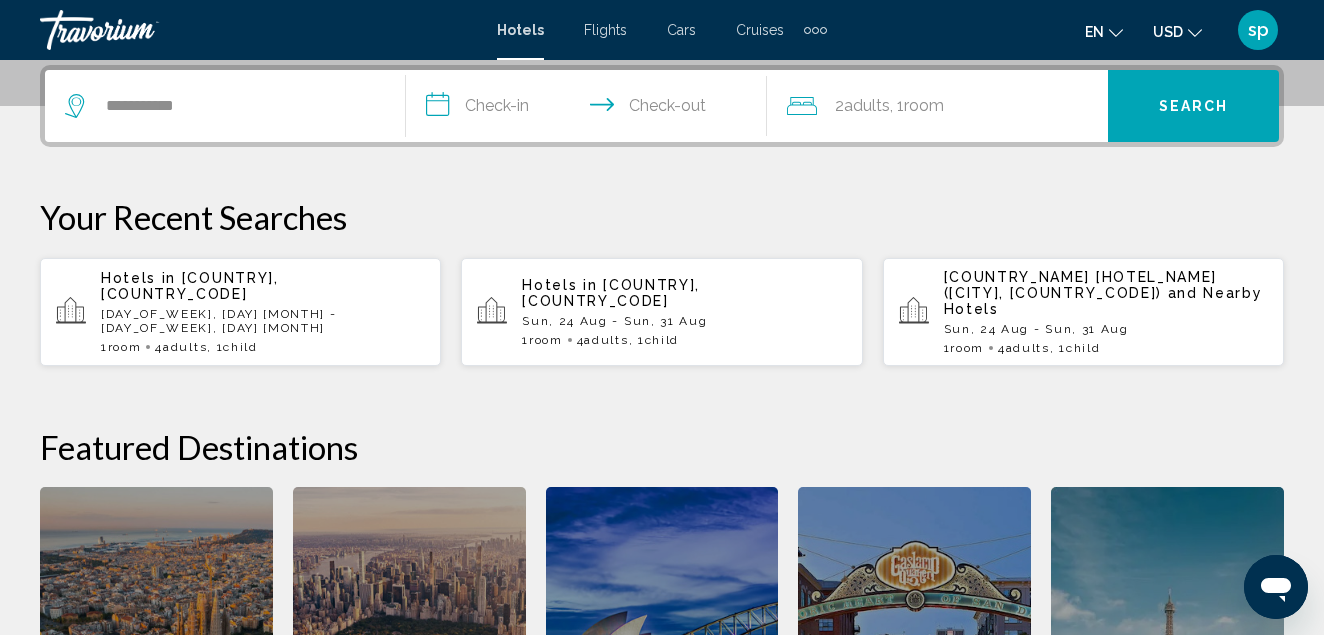 click on "**********" at bounding box center [590, 109] 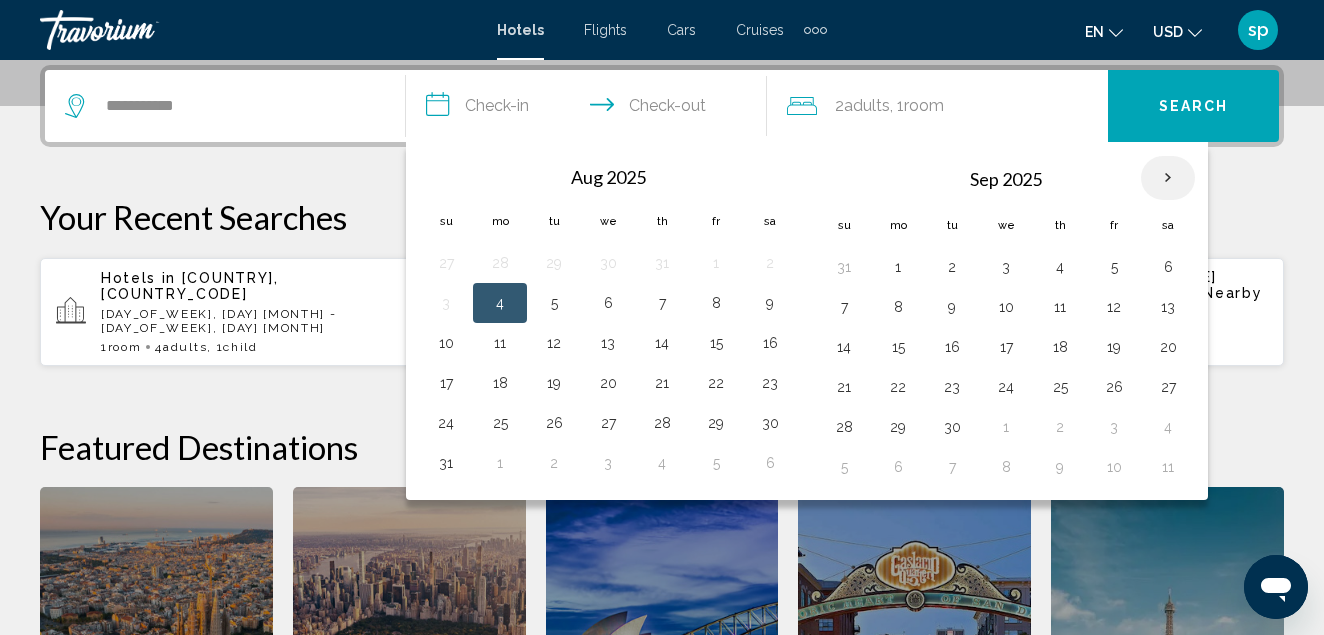 click at bounding box center (1168, 178) 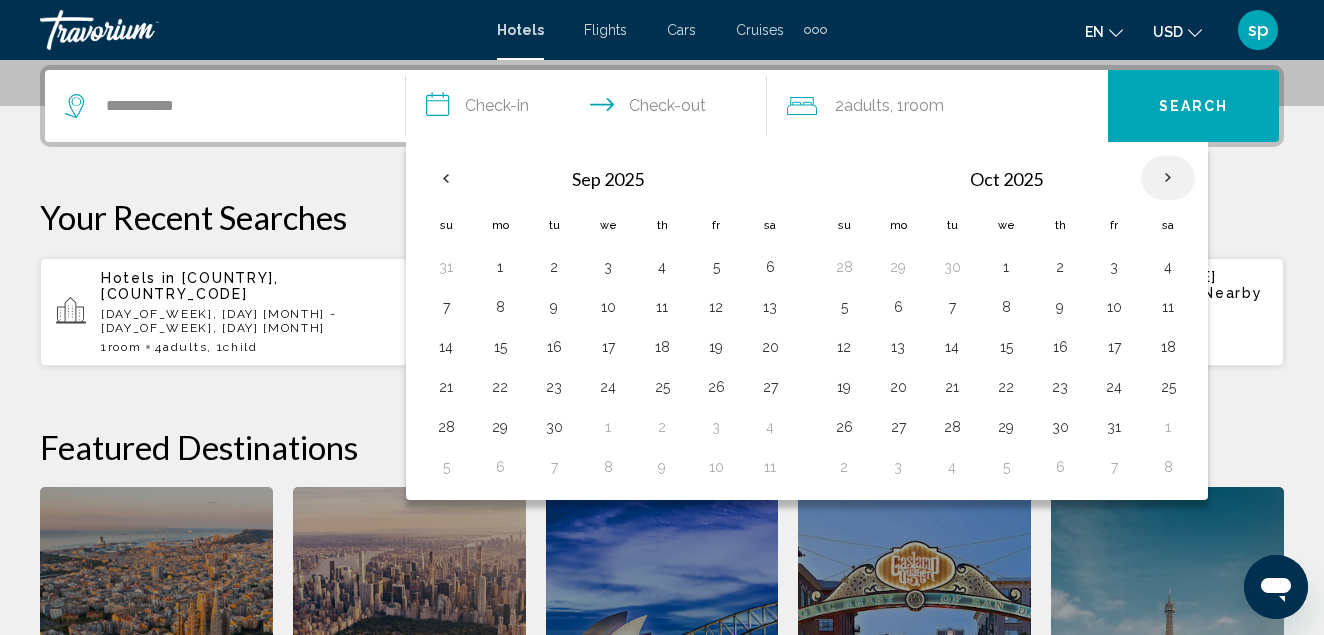 click at bounding box center (1168, 178) 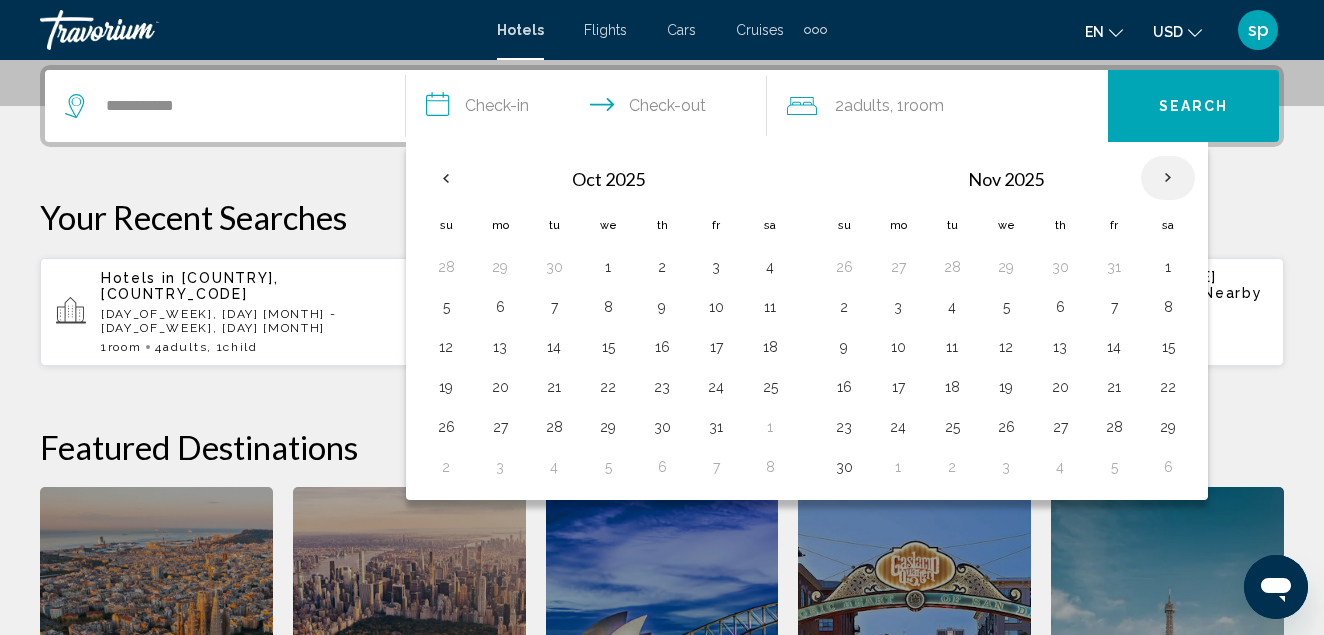 click at bounding box center (1168, 178) 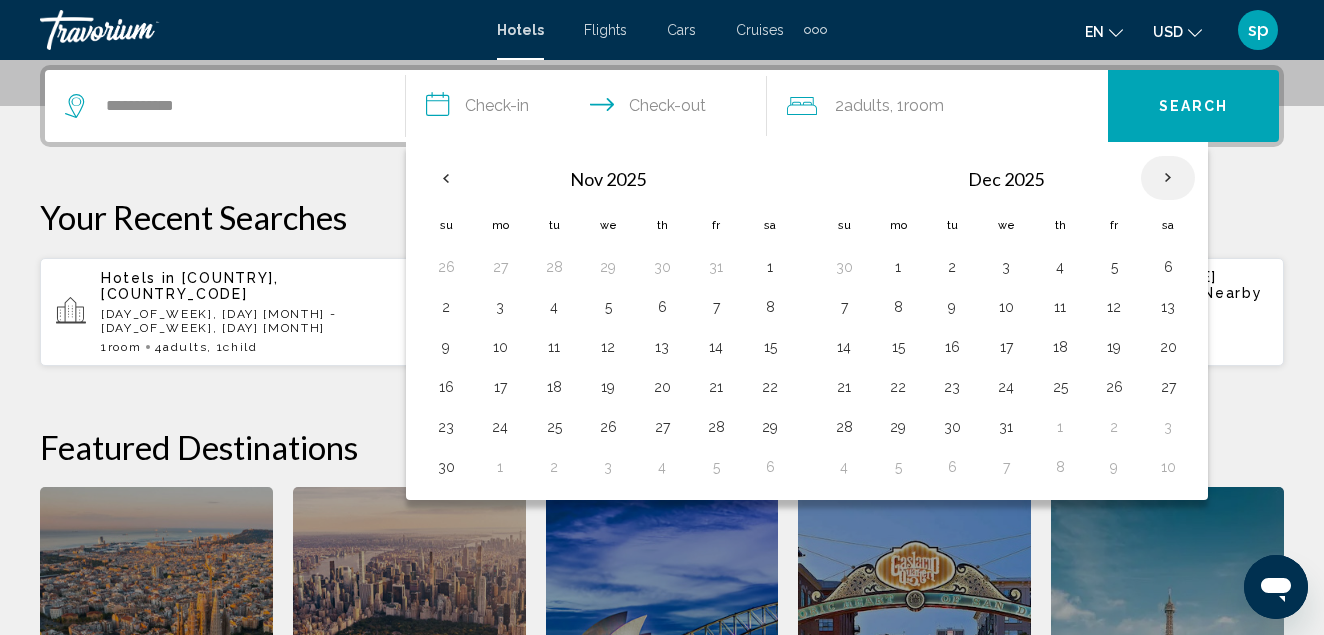 click at bounding box center (1168, 178) 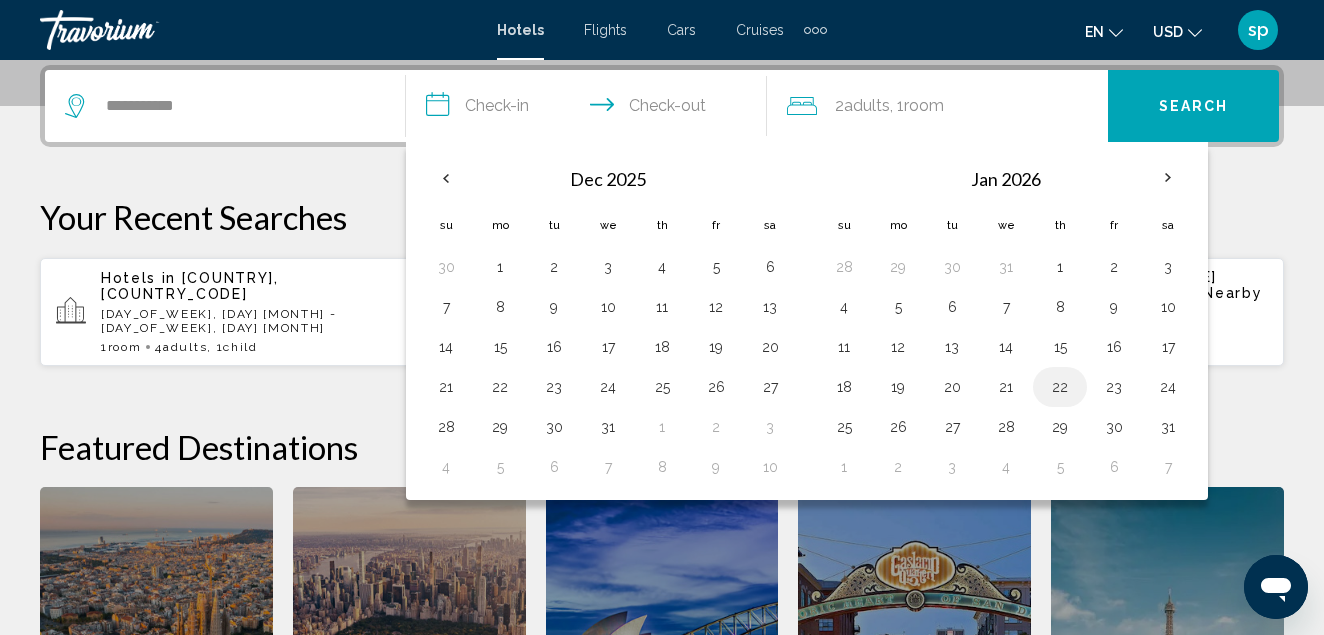 click on "22" at bounding box center [1060, 387] 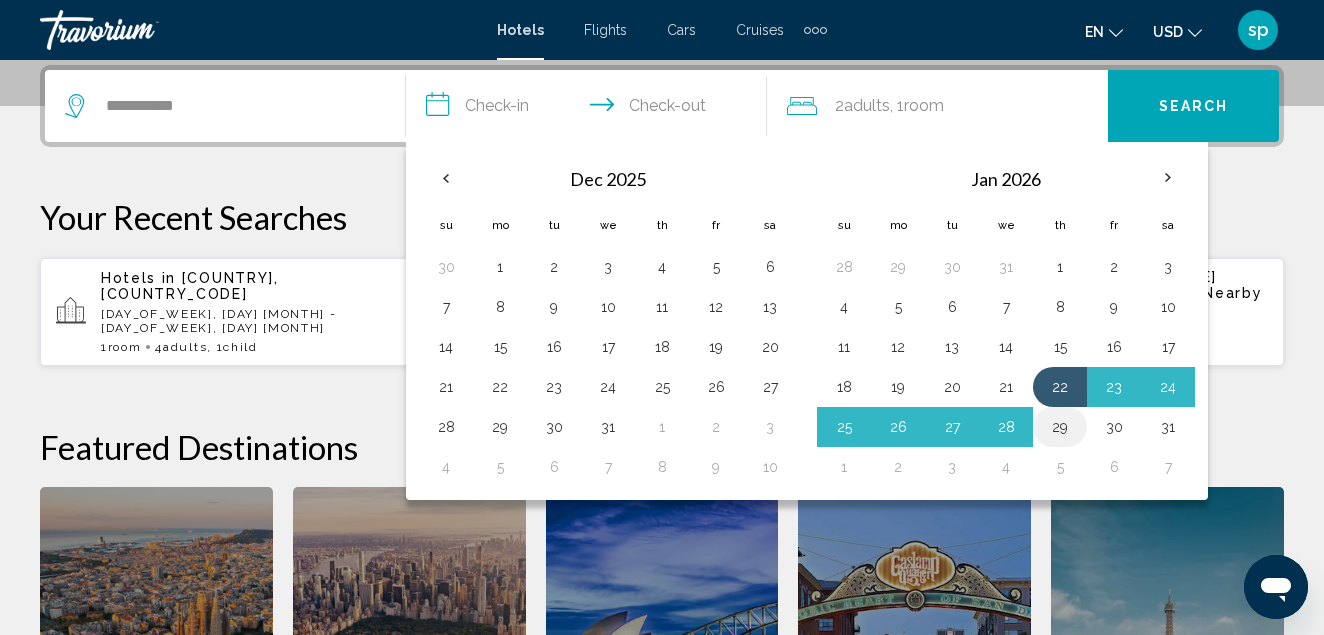 click on "29" at bounding box center (1060, 427) 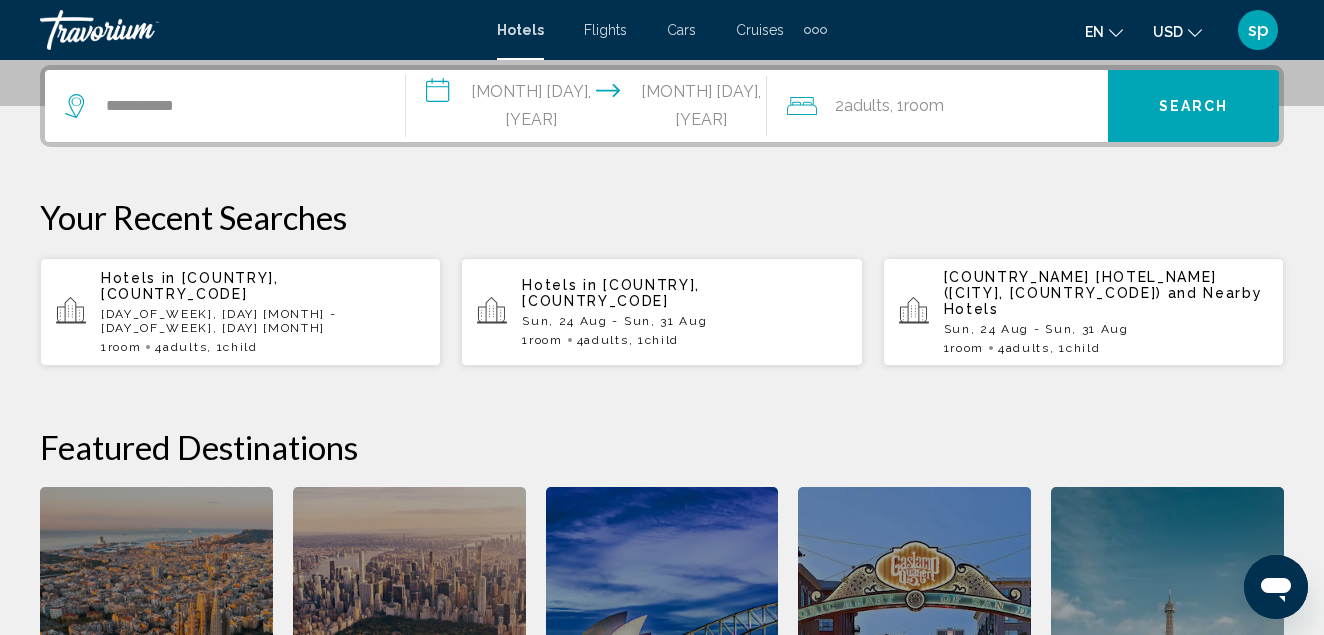 click on "2  Adult Adults , 1  Room rooms" 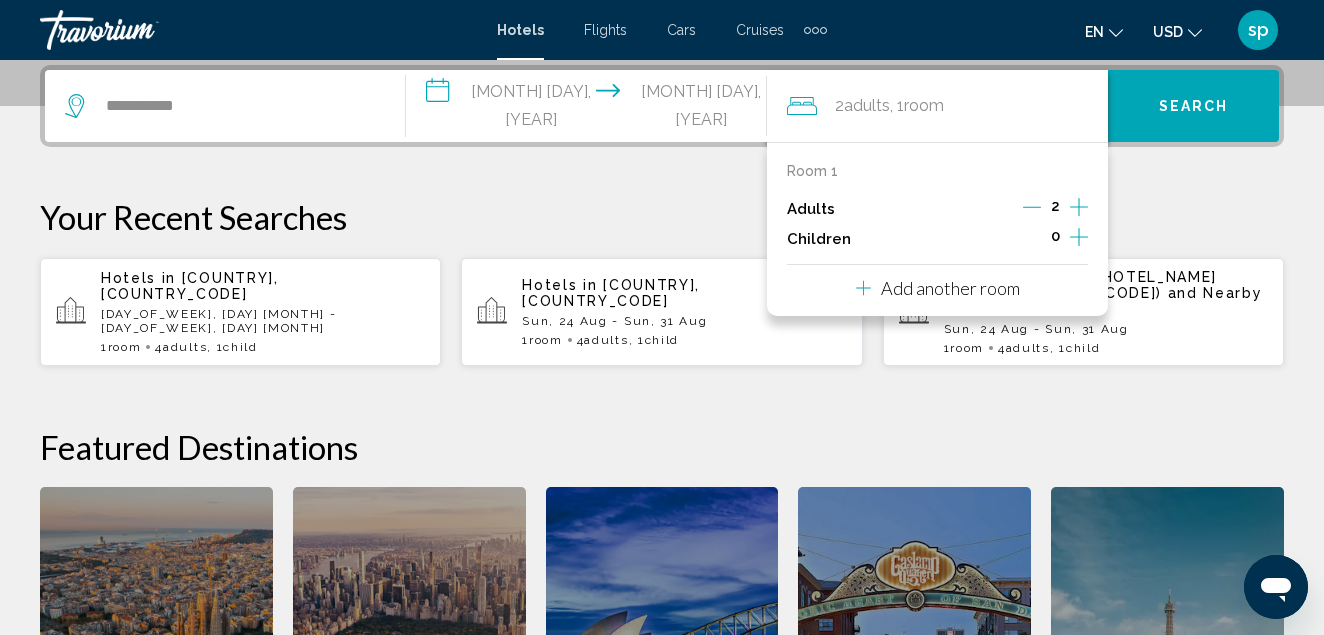 click 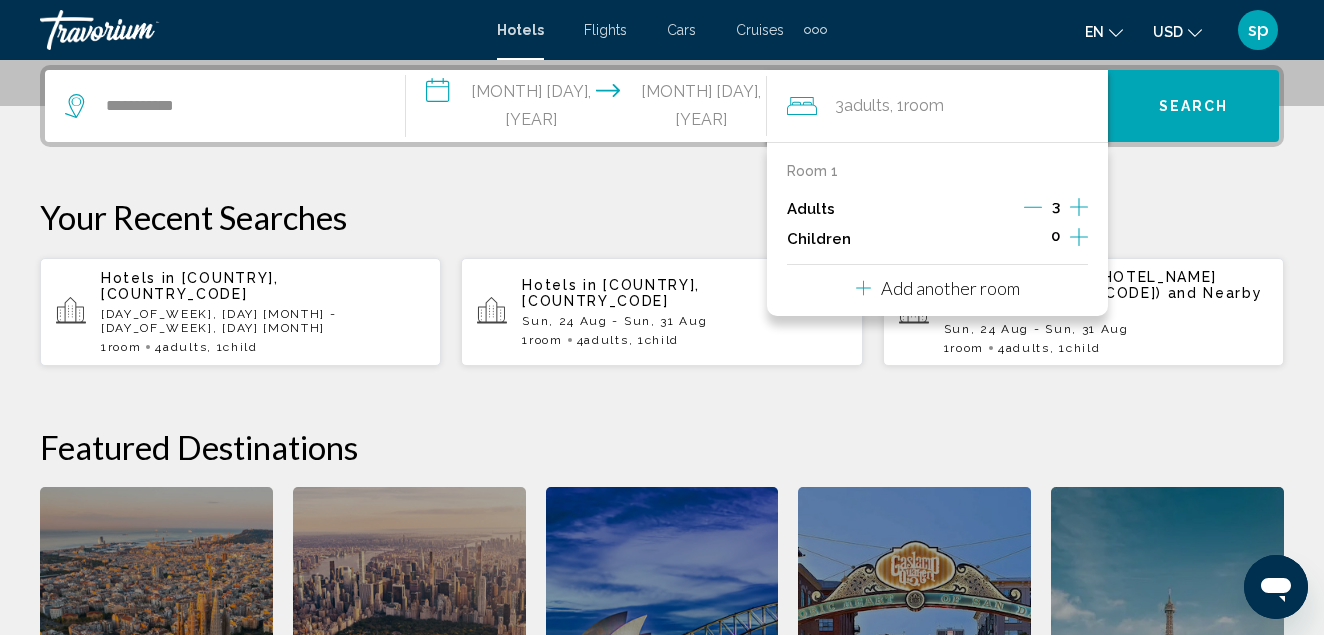 click 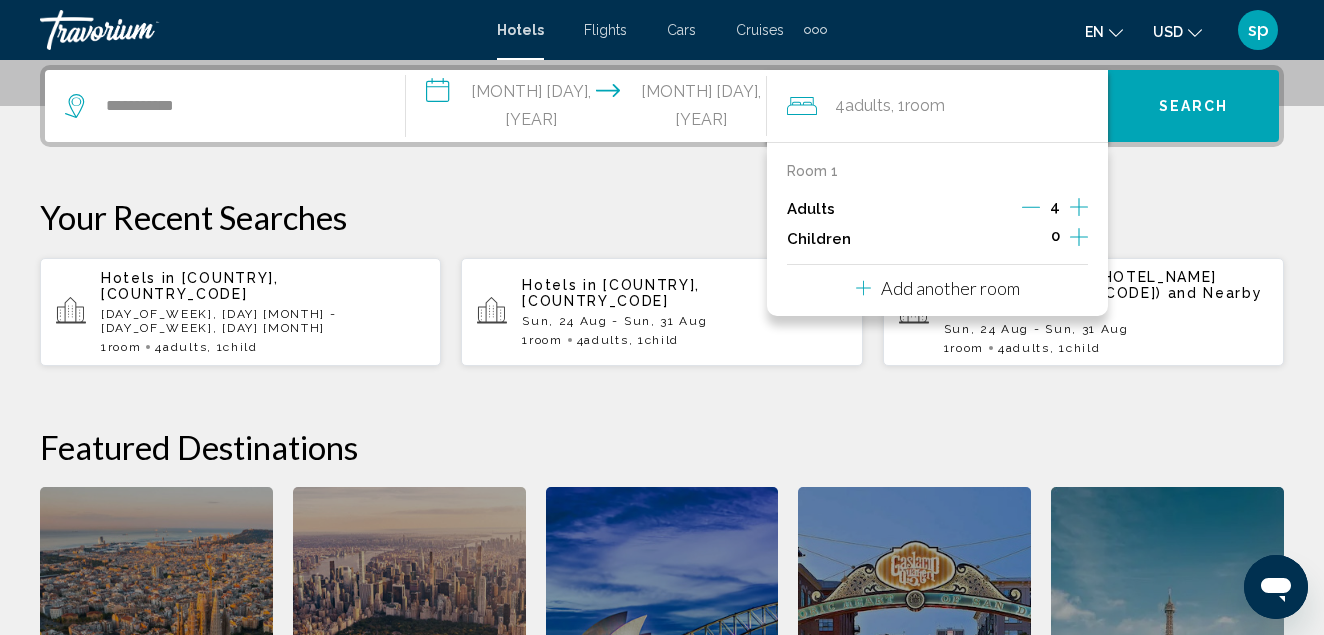 click 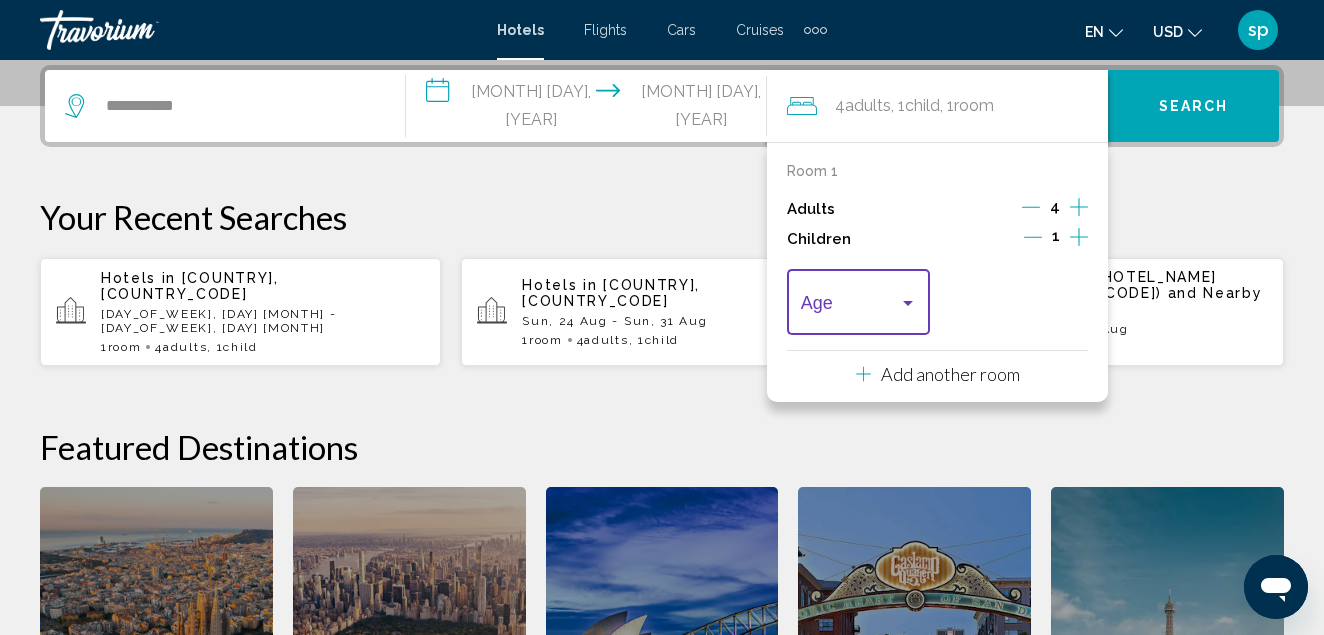click at bounding box center (908, 303) 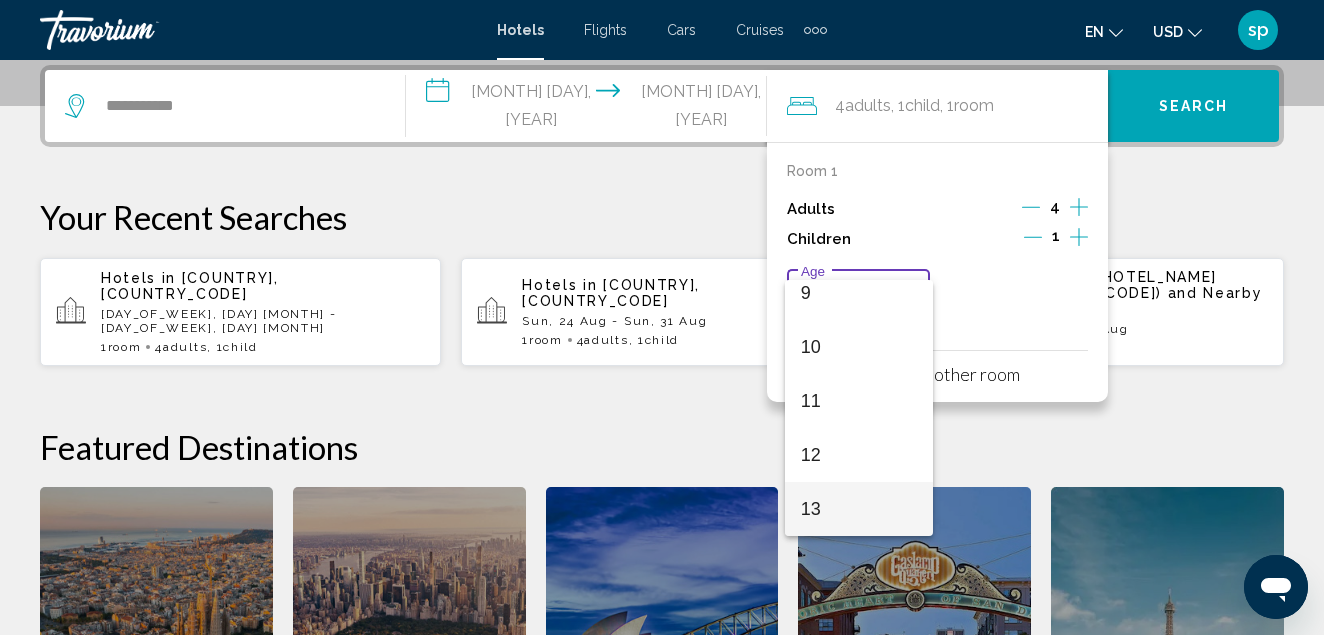 scroll, scrollTop: 528, scrollLeft: 0, axis: vertical 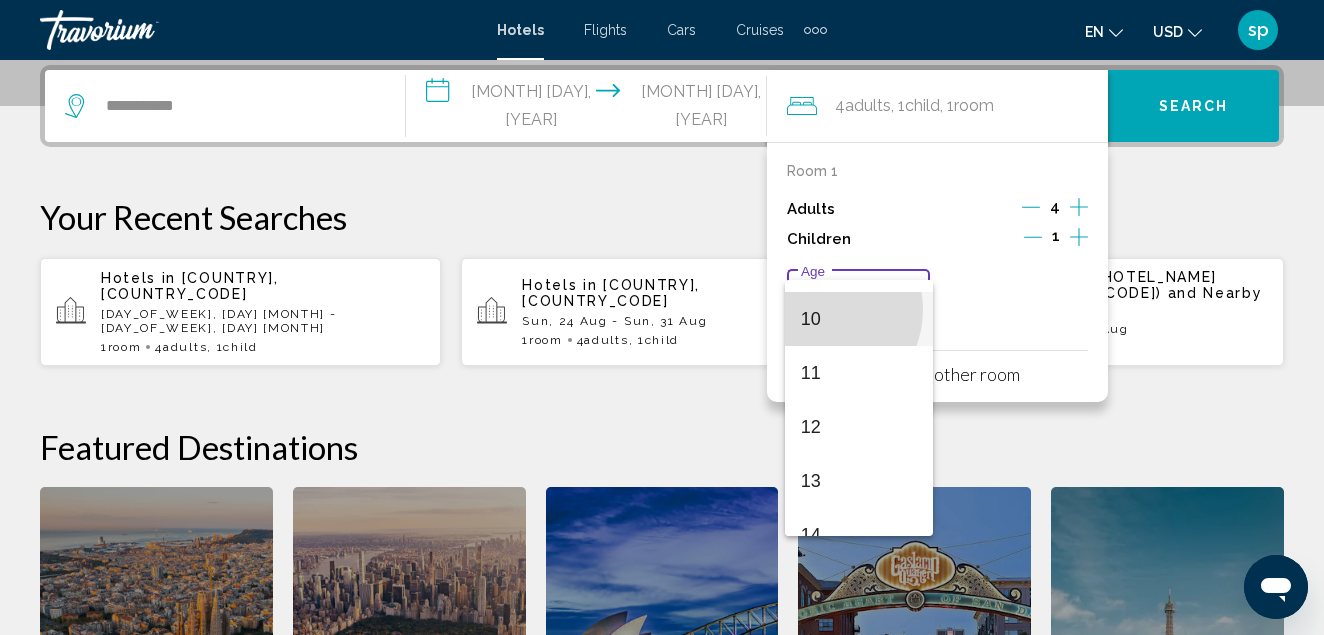 click on "10" at bounding box center (859, 319) 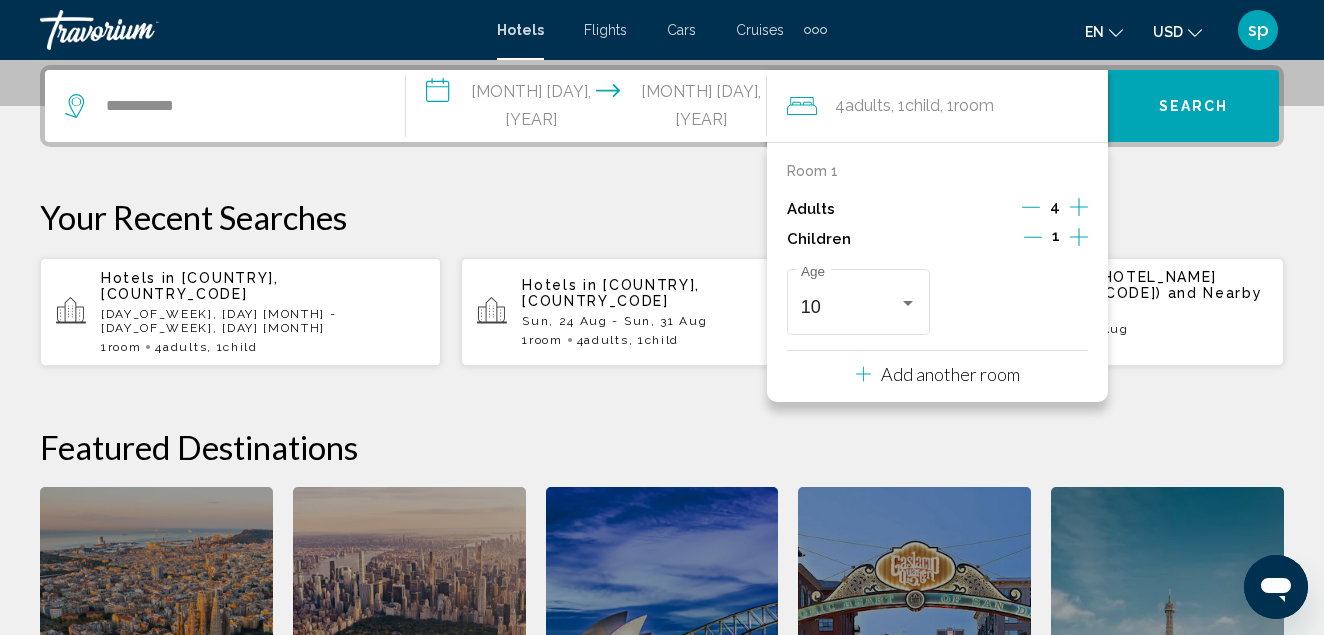 click on "**********" at bounding box center [662, 432] 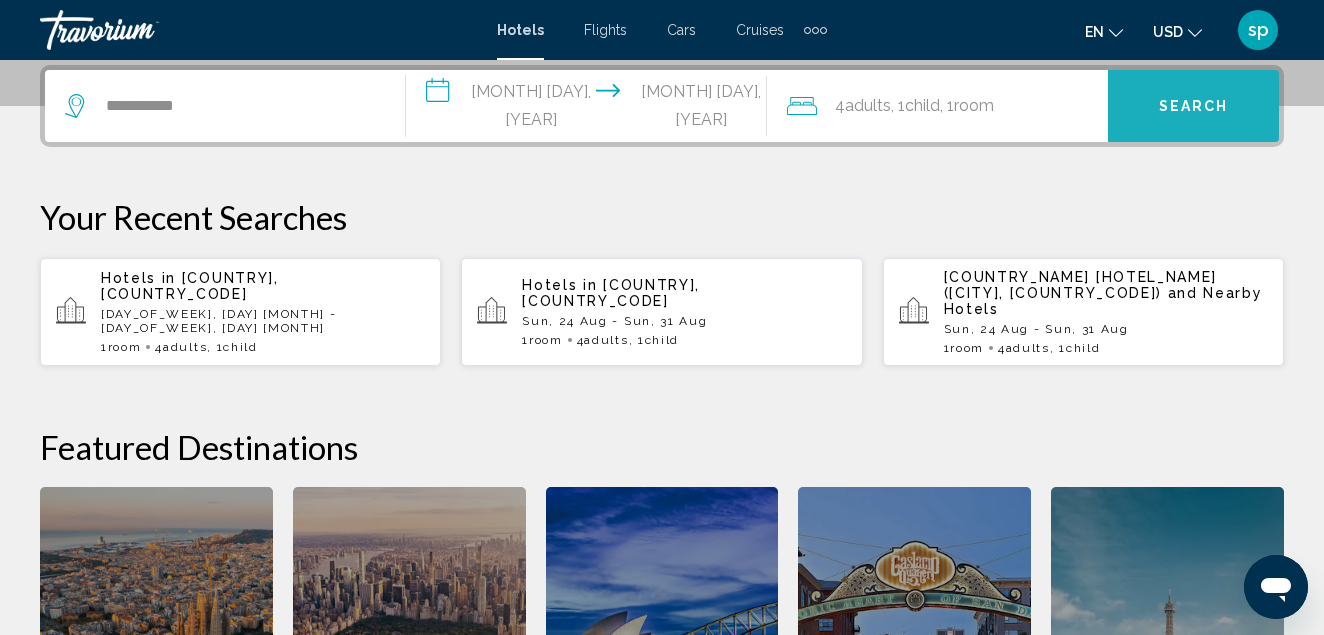 click on "Search" at bounding box center (1194, 107) 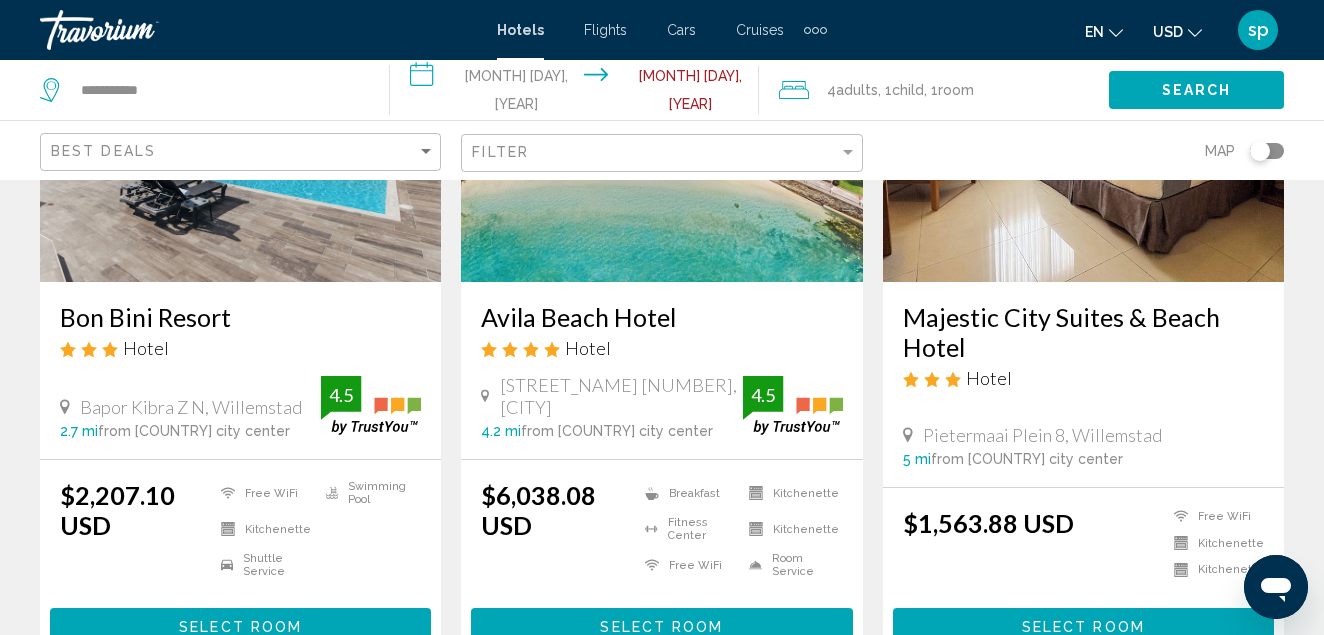 scroll, scrollTop: 3015, scrollLeft: 0, axis: vertical 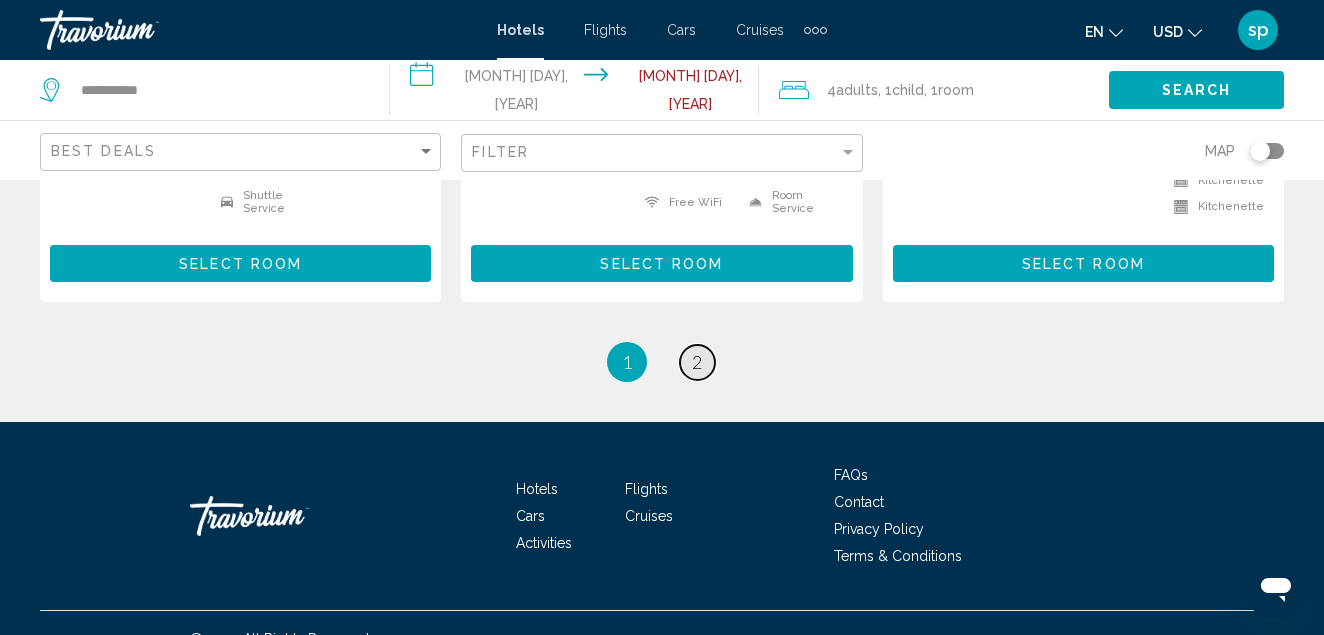 click on "2" at bounding box center [697, 362] 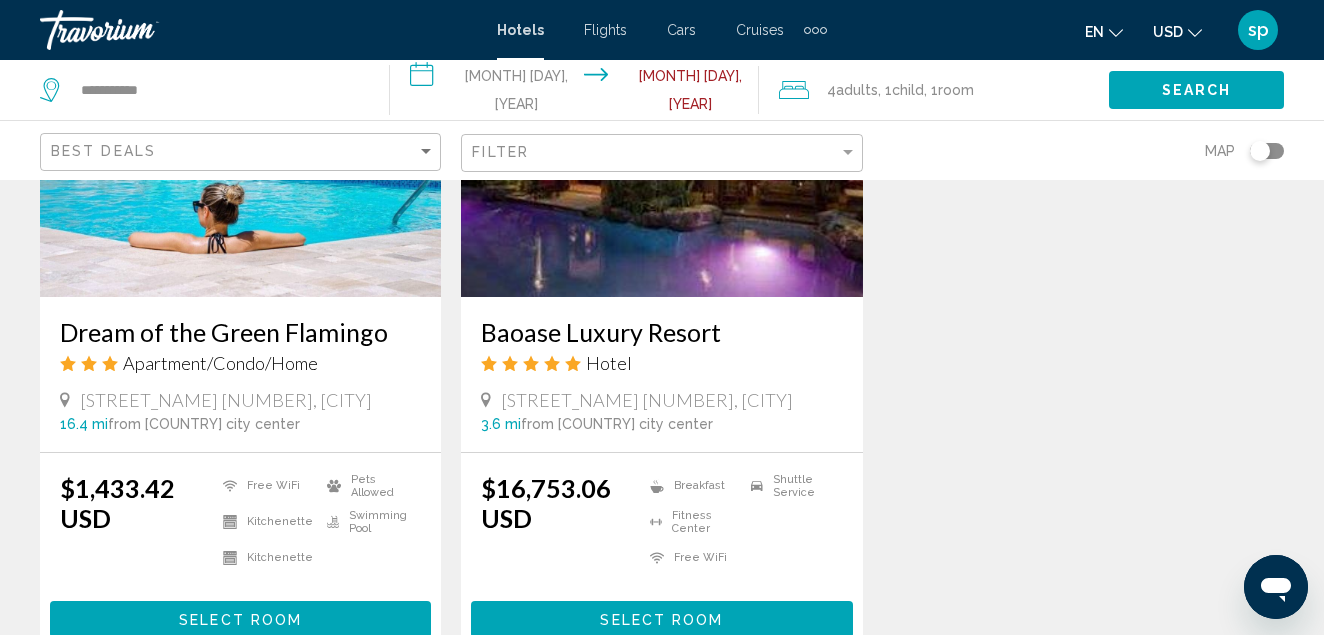 scroll, scrollTop: 2694, scrollLeft: 0, axis: vertical 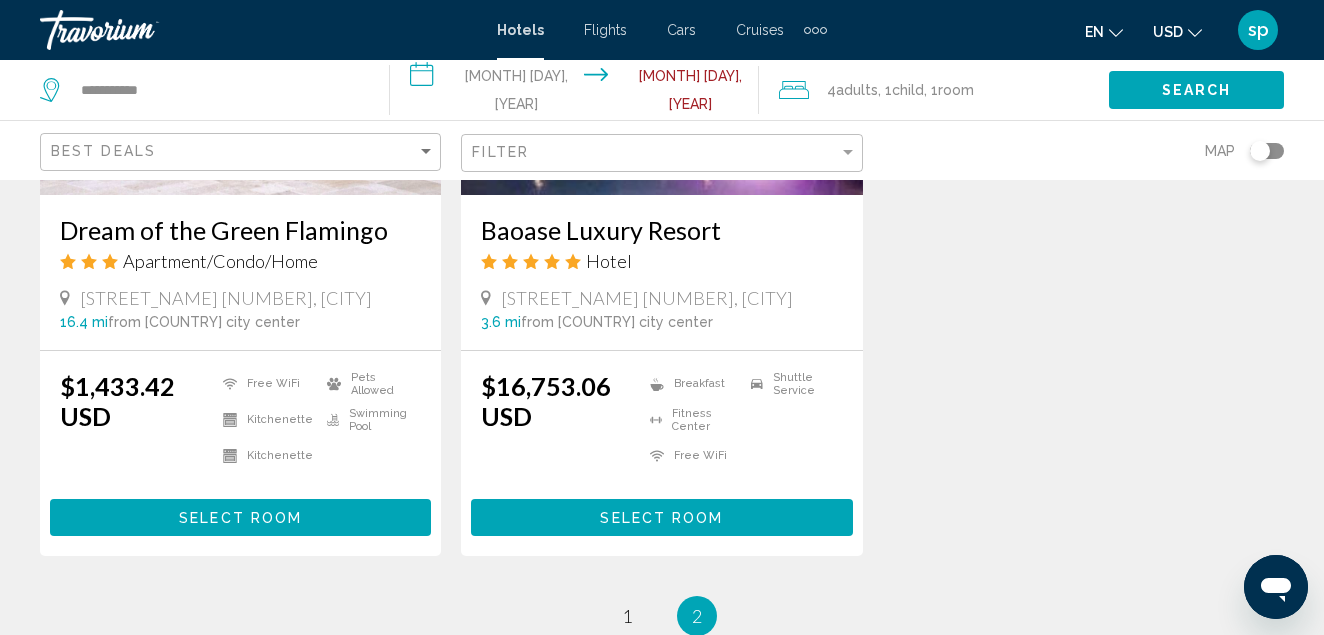 click on "Select Room" at bounding box center (240, 518) 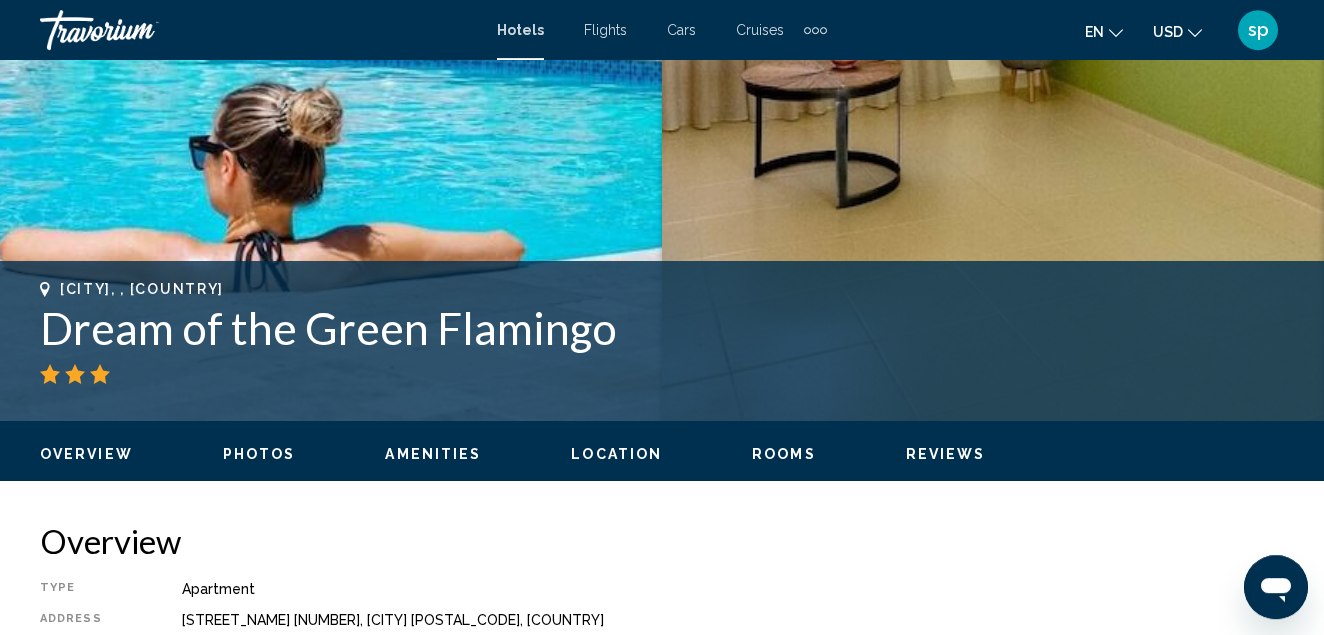 scroll, scrollTop: 612, scrollLeft: 0, axis: vertical 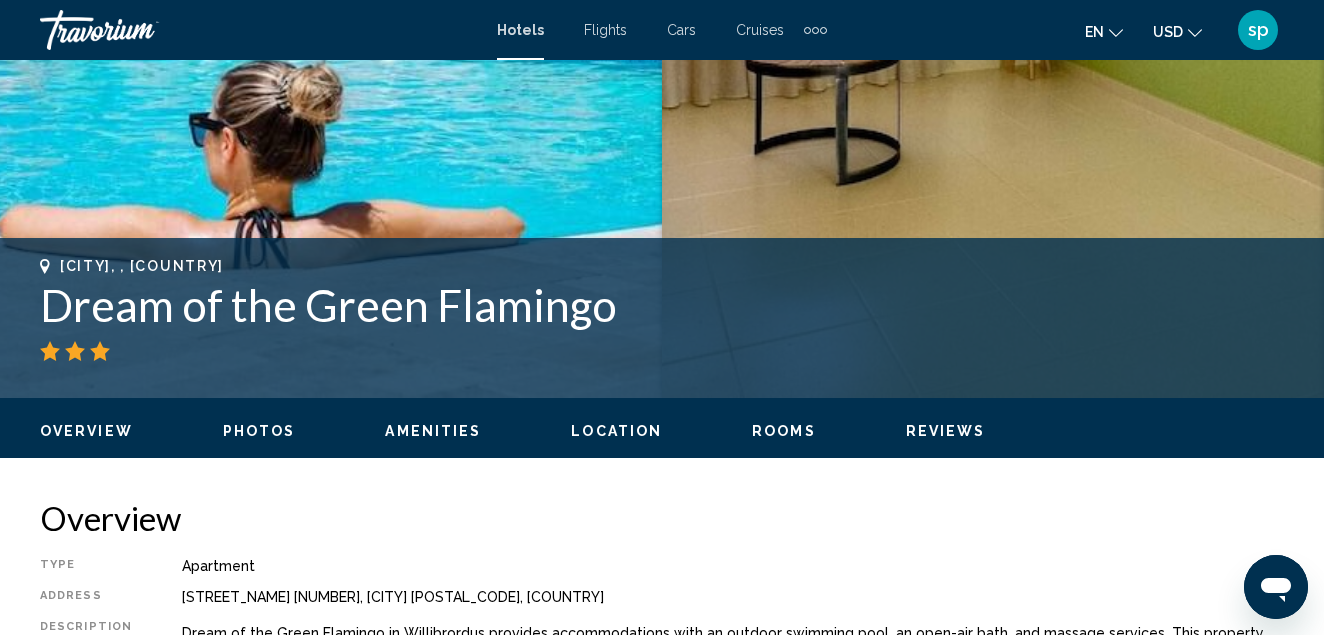click on "Photos" at bounding box center (259, 431) 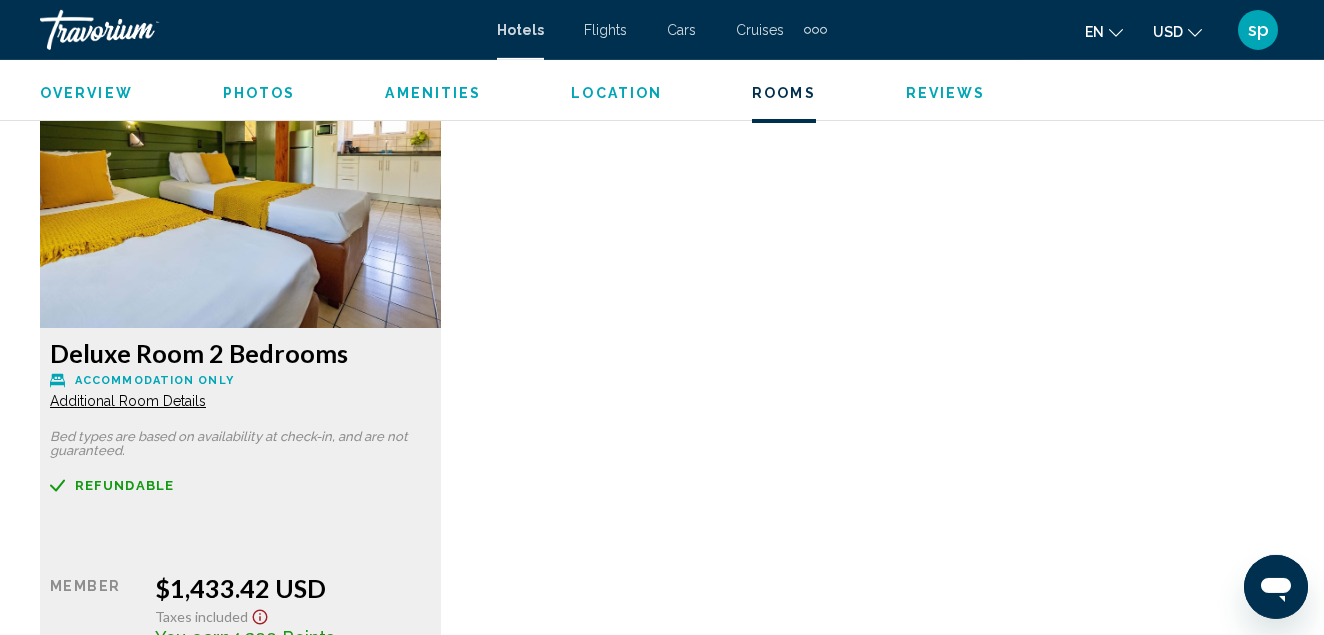 scroll, scrollTop: 3017, scrollLeft: 0, axis: vertical 